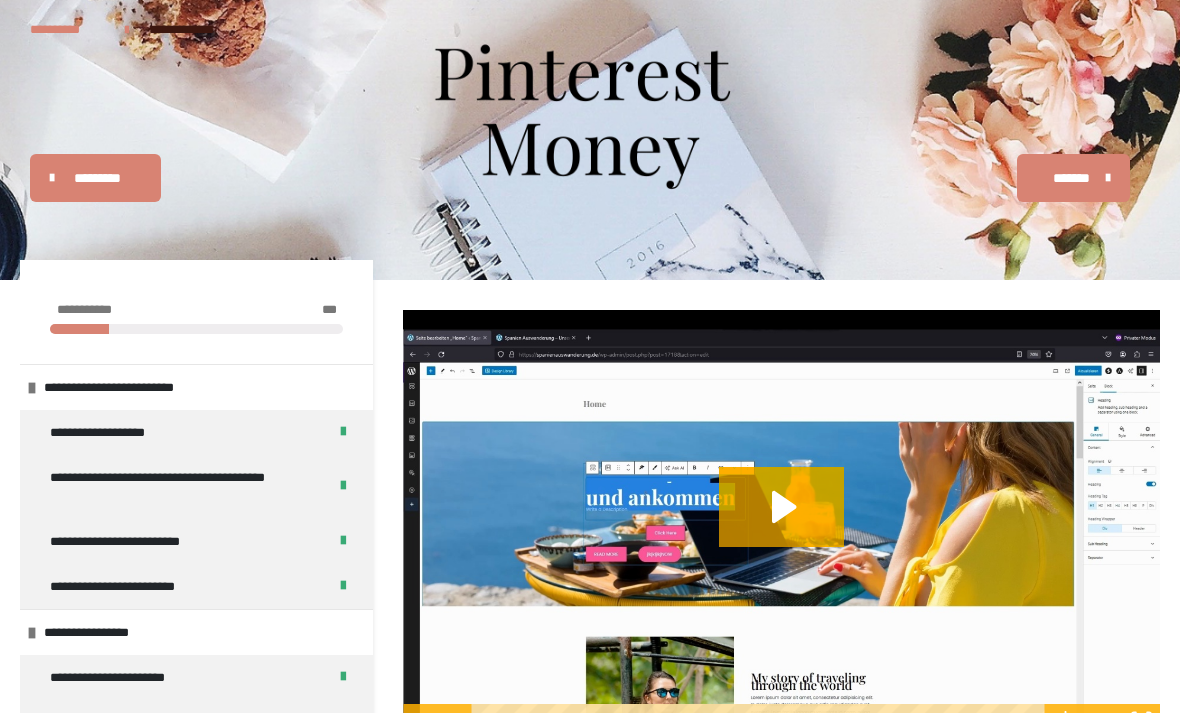 scroll, scrollTop: 8, scrollLeft: 0, axis: vertical 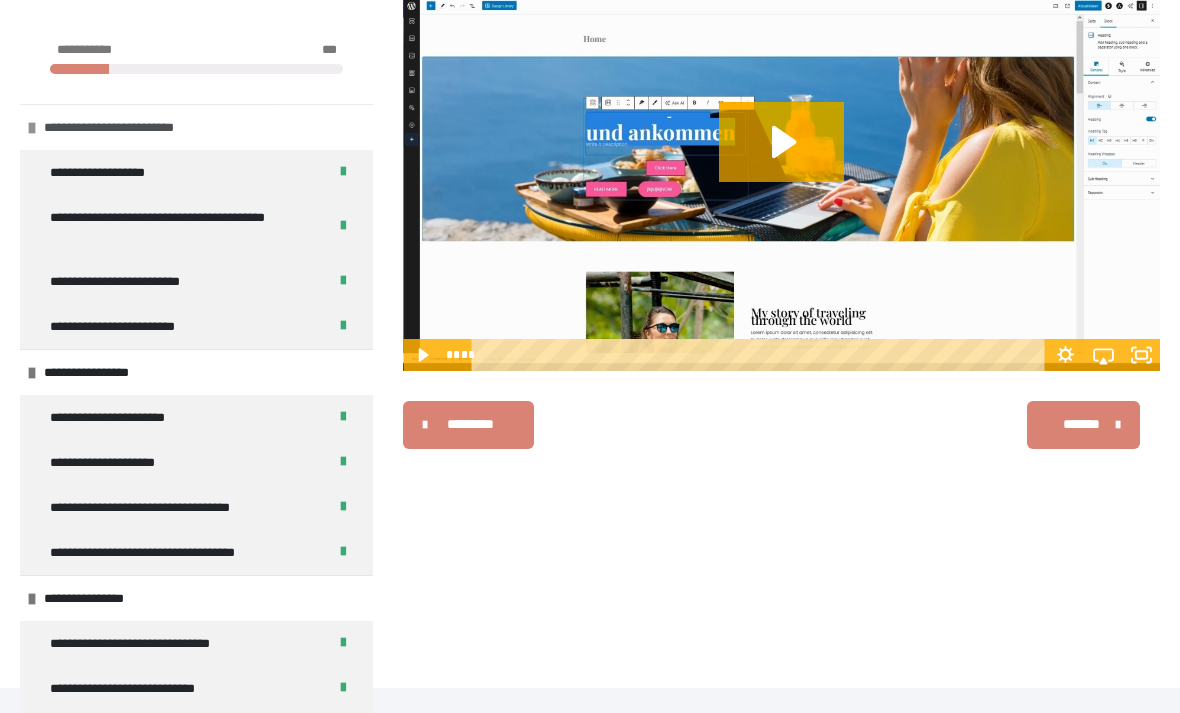 click at bounding box center [32, 128] 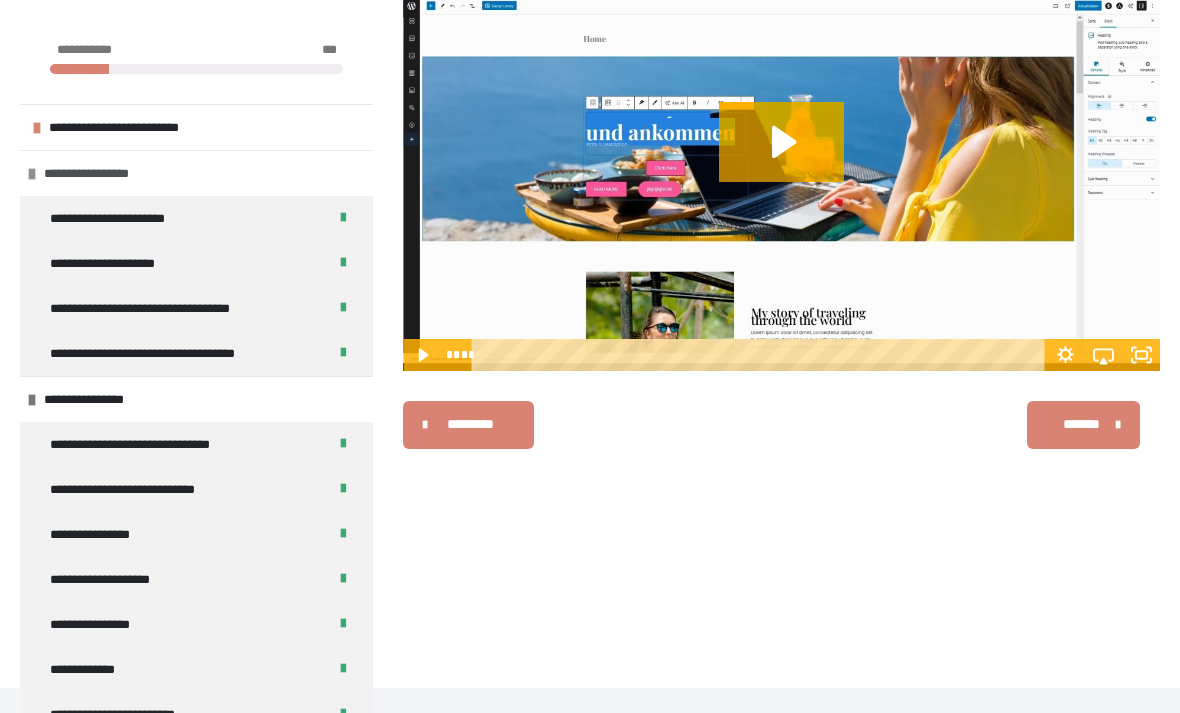 click at bounding box center [32, 174] 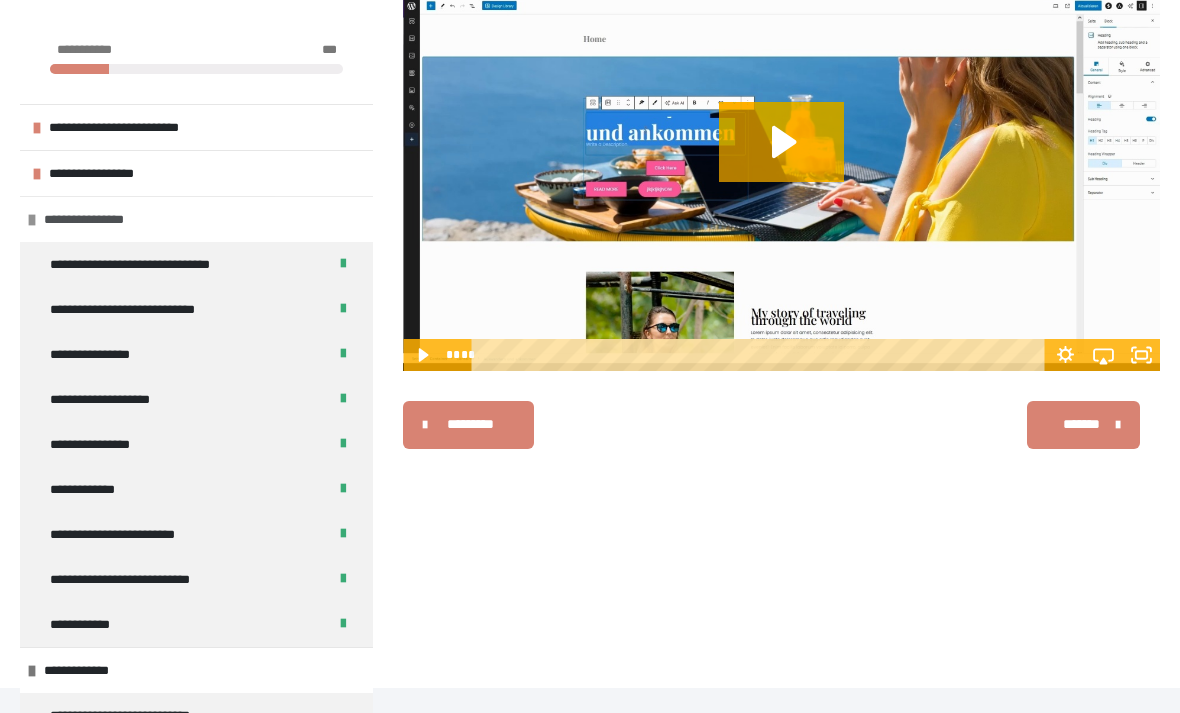click on "**********" at bounding box center [94, 219] 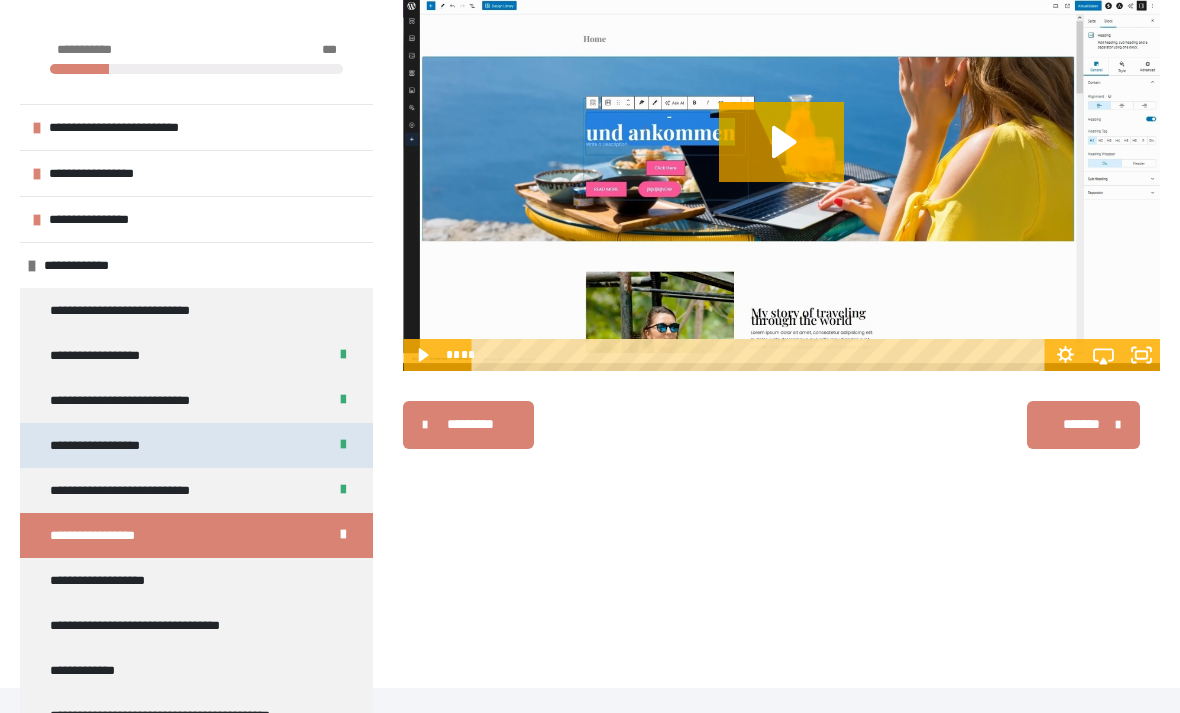 click on "**********" at bounding box center [110, 445] 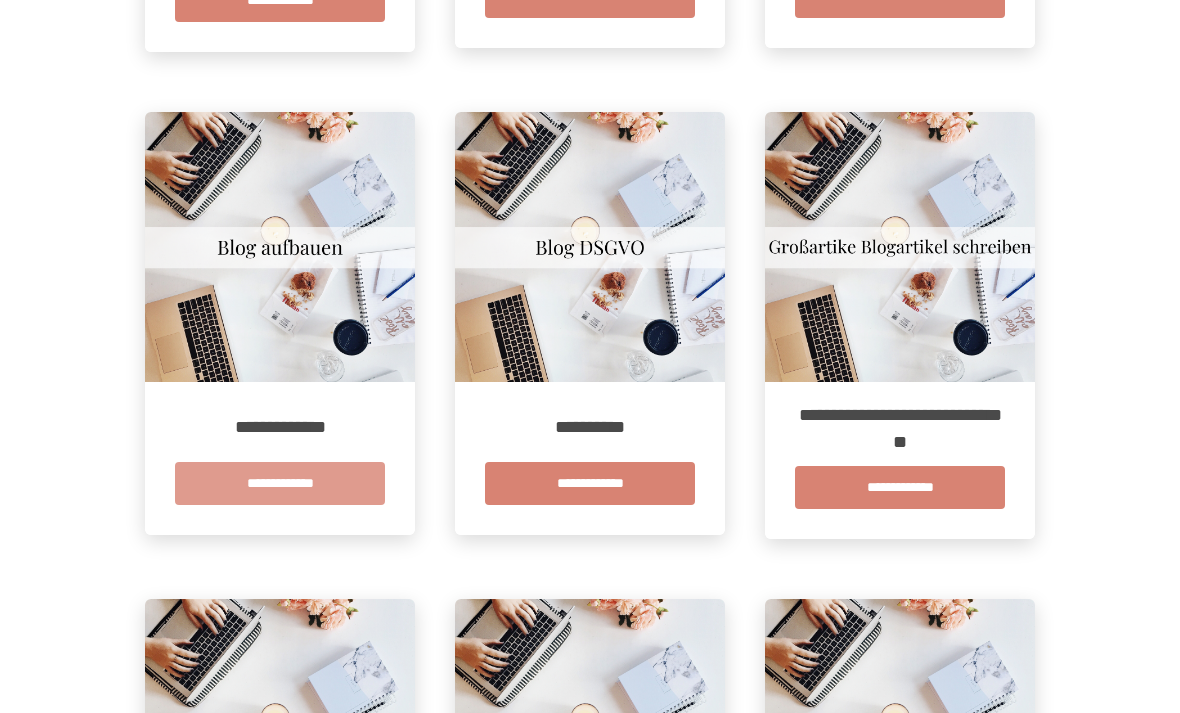 scroll, scrollTop: 805, scrollLeft: 0, axis: vertical 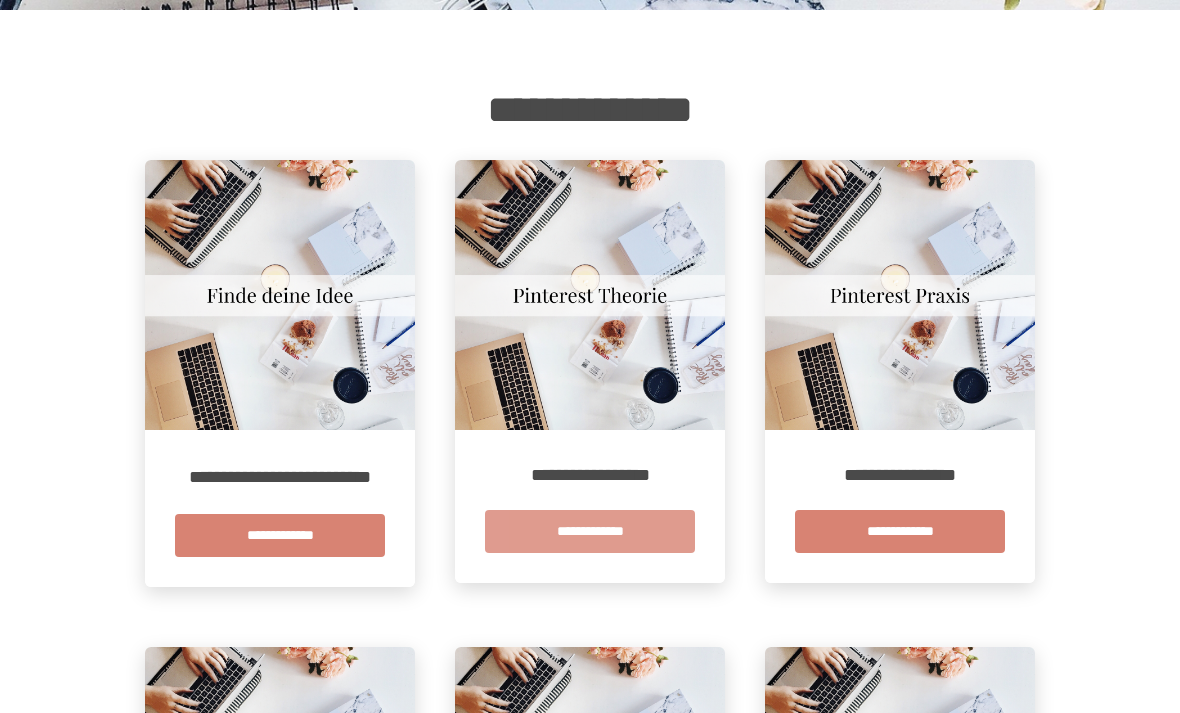 click on "**********" at bounding box center [590, 531] 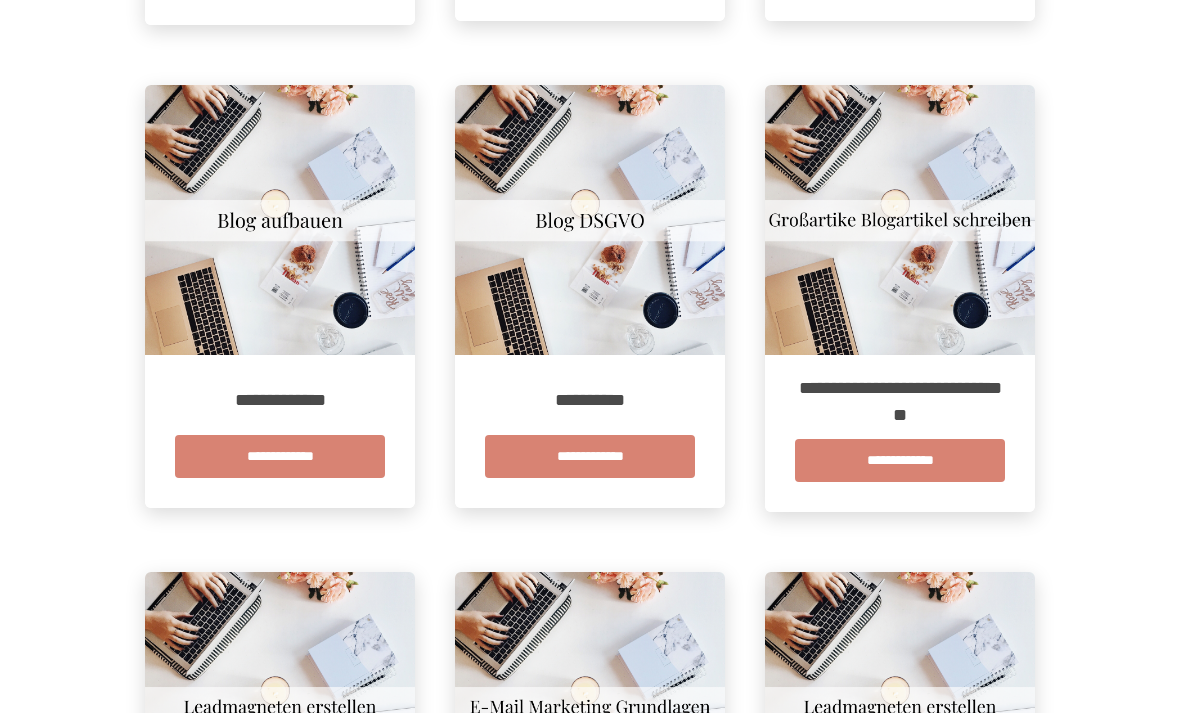 scroll, scrollTop: 833, scrollLeft: 0, axis: vertical 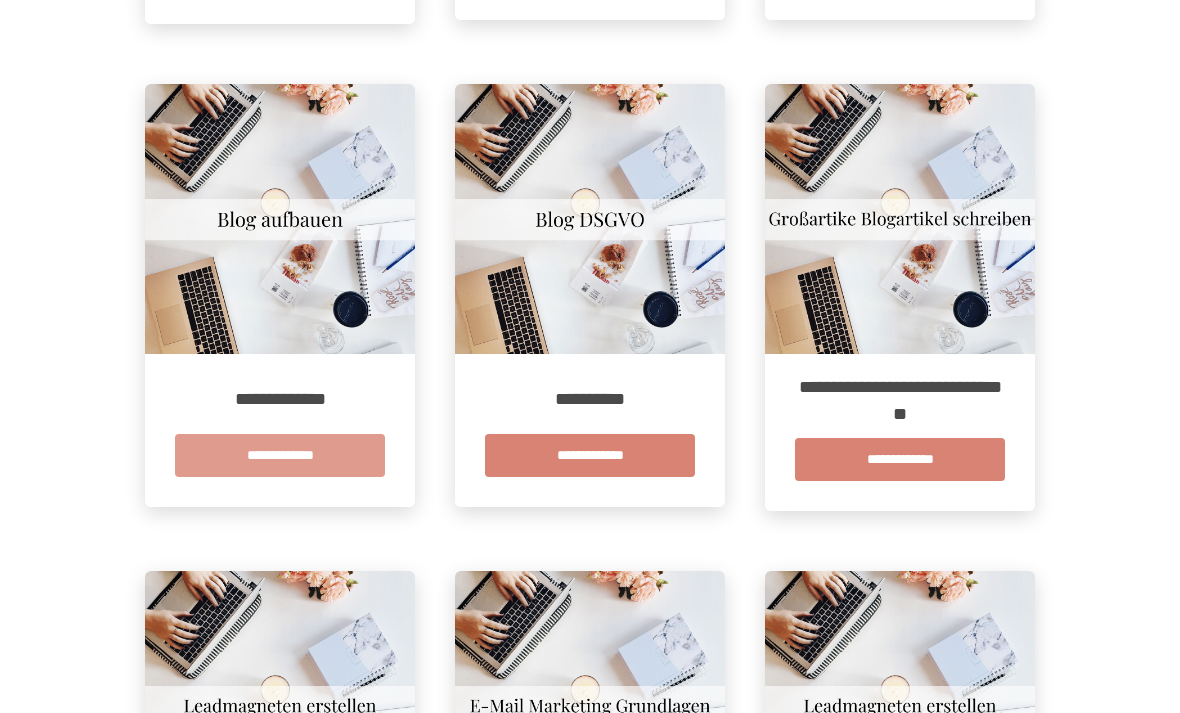 click on "**********" at bounding box center [280, 455] 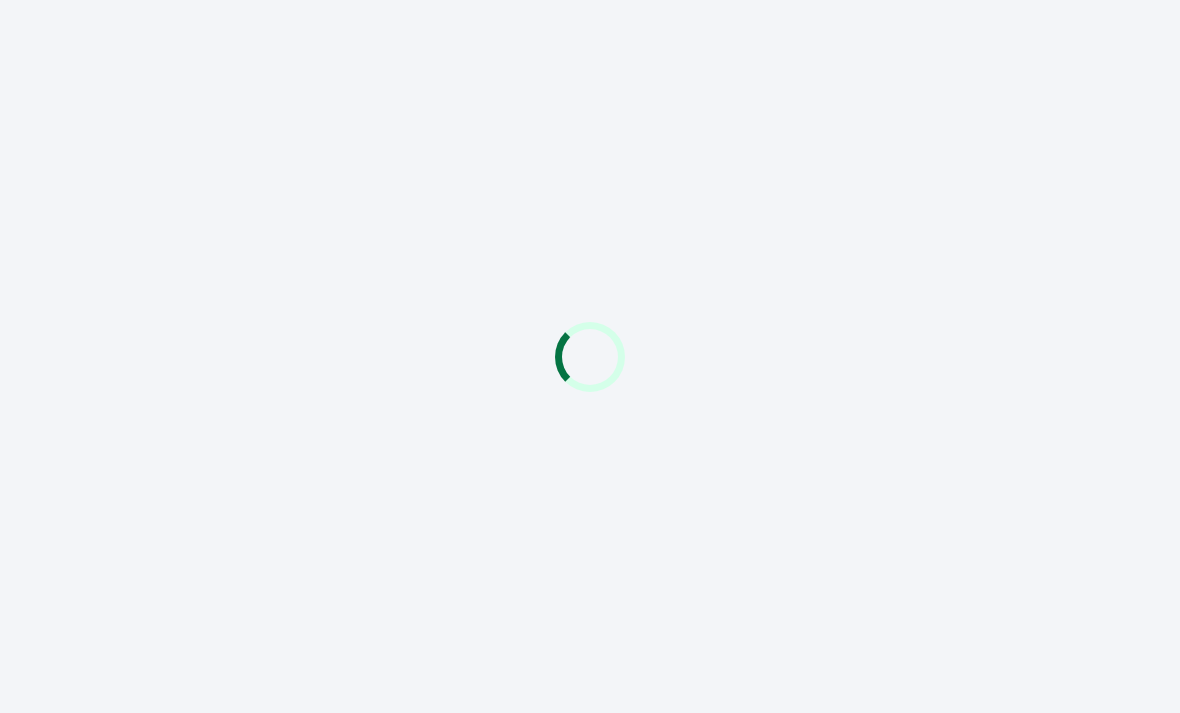 scroll, scrollTop: 0, scrollLeft: 0, axis: both 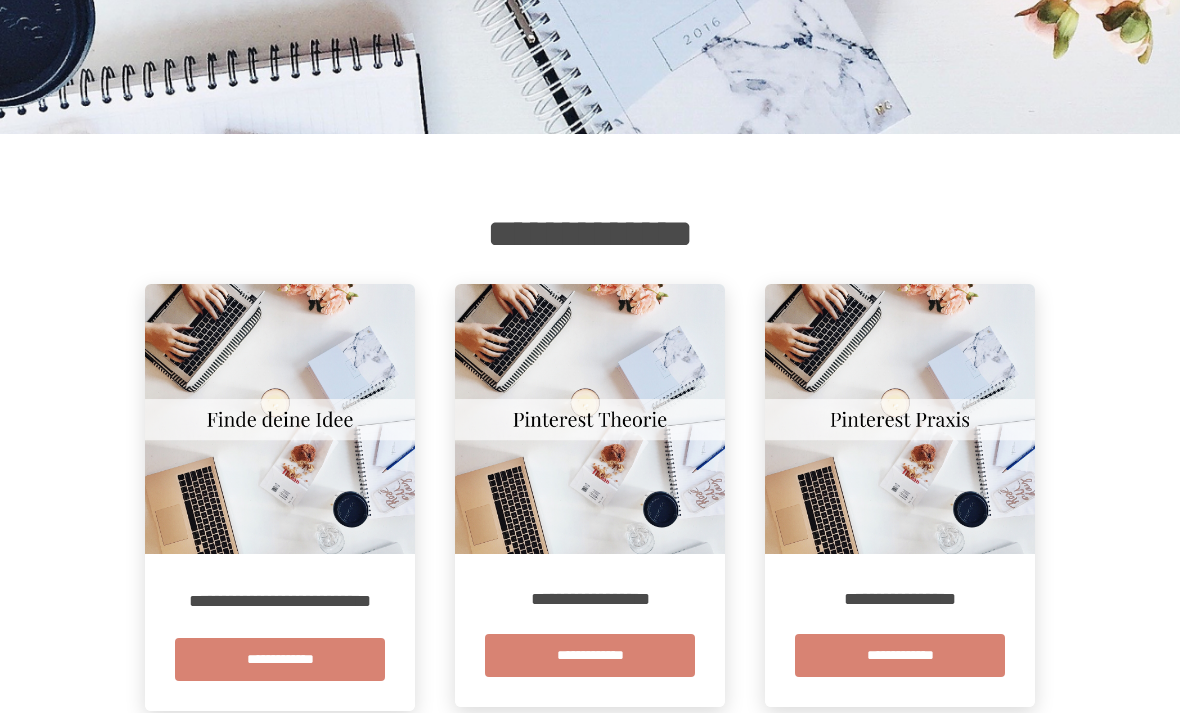 click at bounding box center (280, 419) 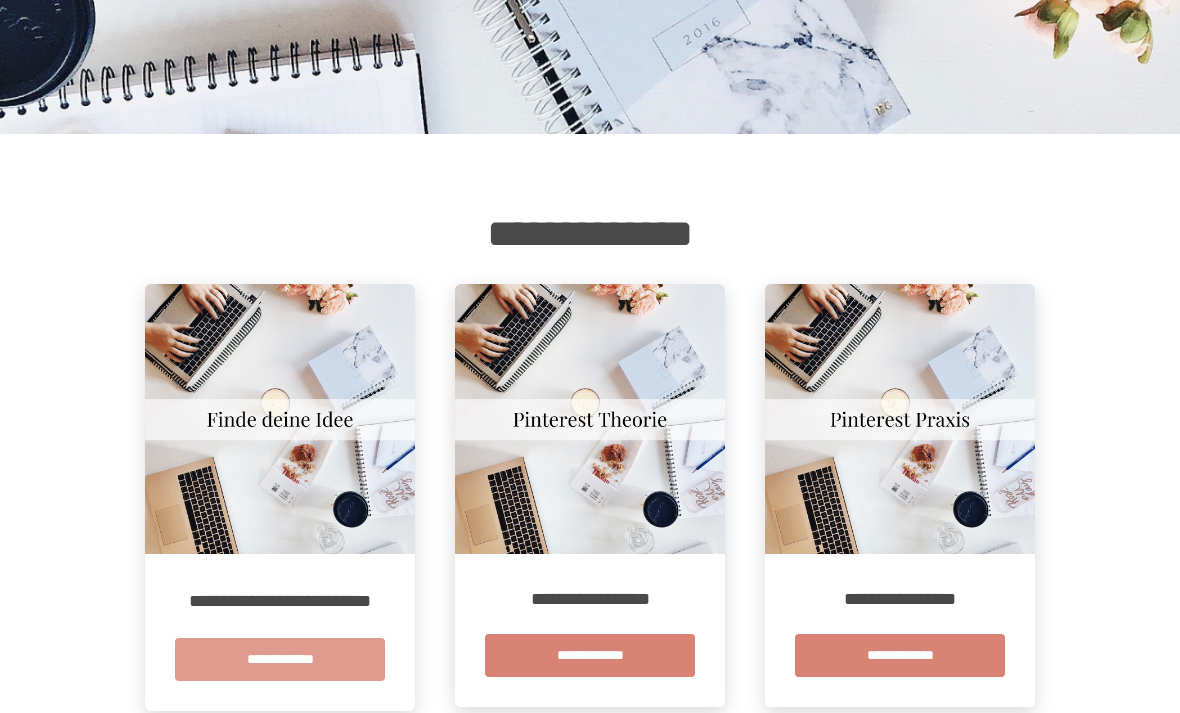 click on "**********" at bounding box center [280, 659] 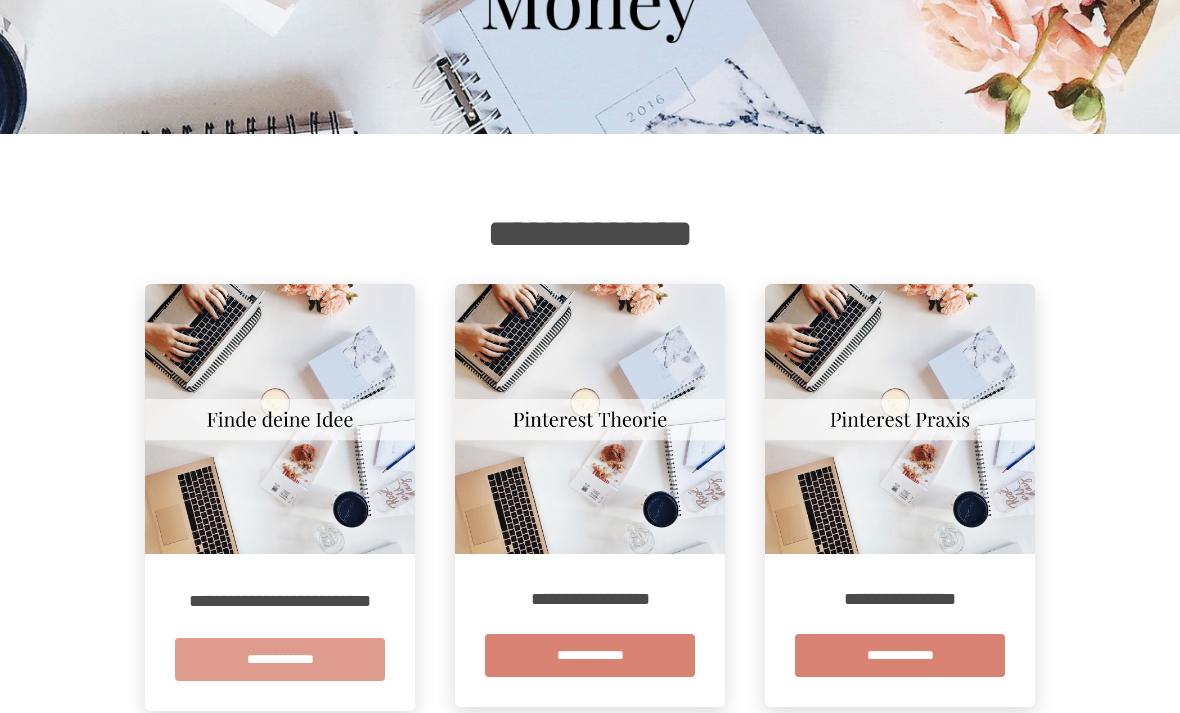 scroll, scrollTop: 0, scrollLeft: 0, axis: both 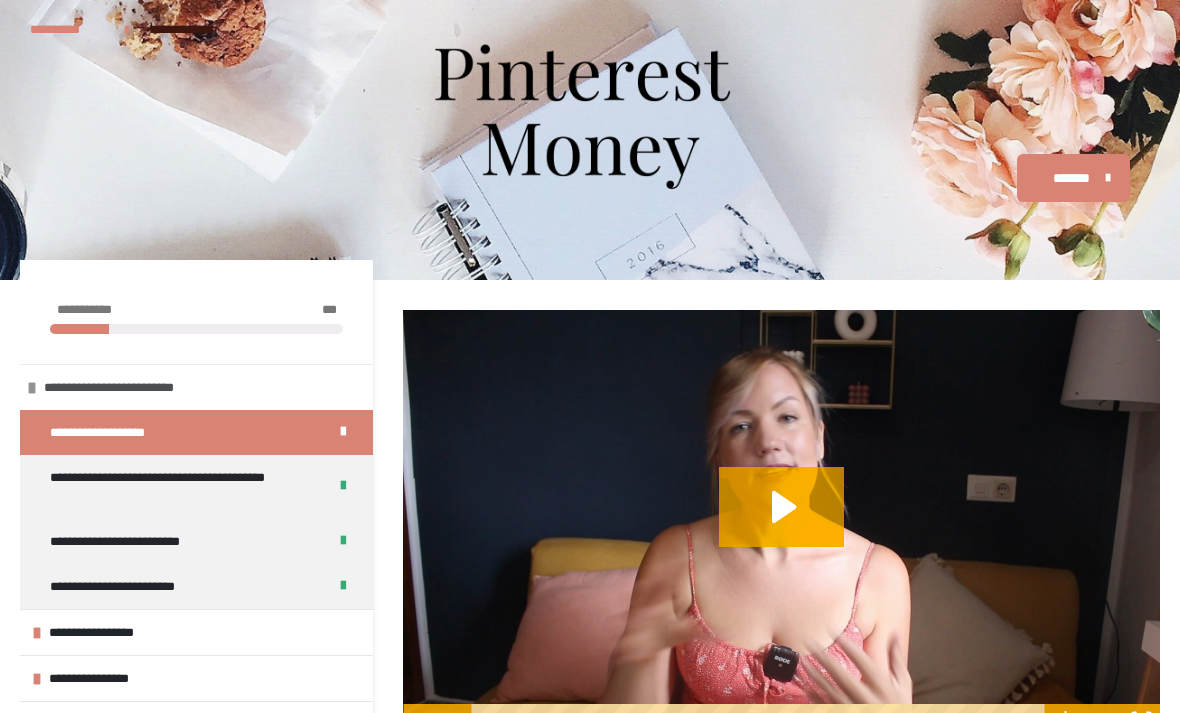 click on "**********" at bounding box center (131, 387) 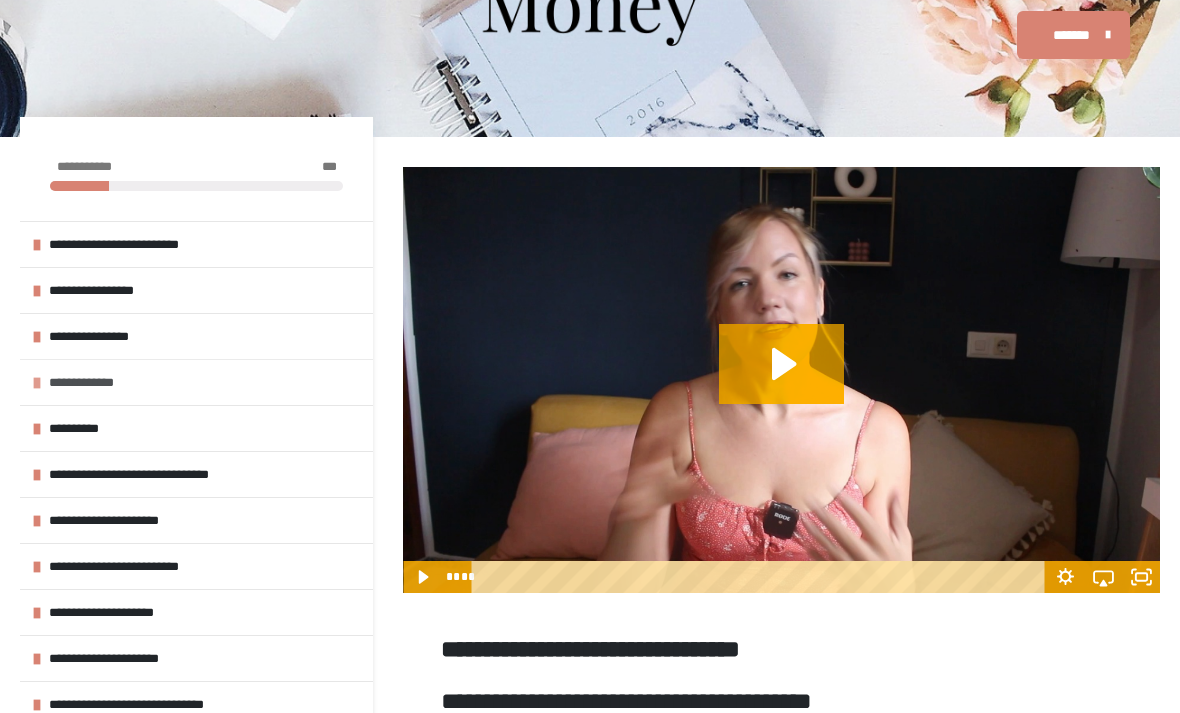 click on "**********" at bounding box center (97, 383) 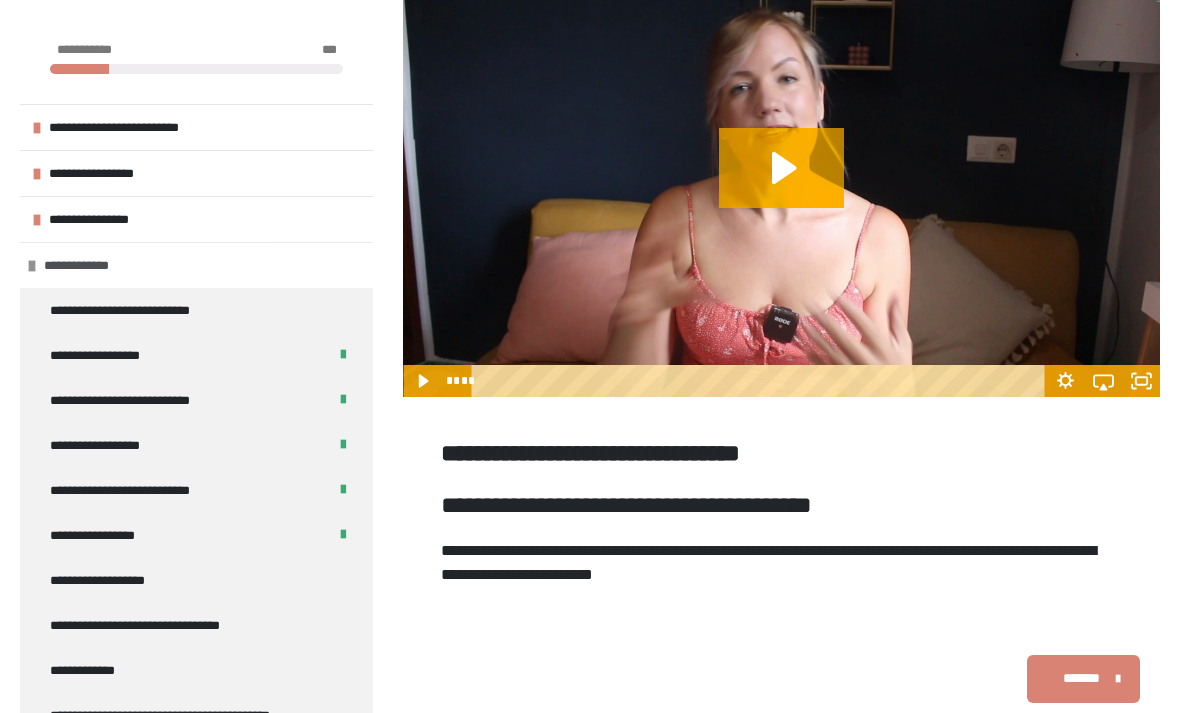 scroll, scrollTop: 356, scrollLeft: 0, axis: vertical 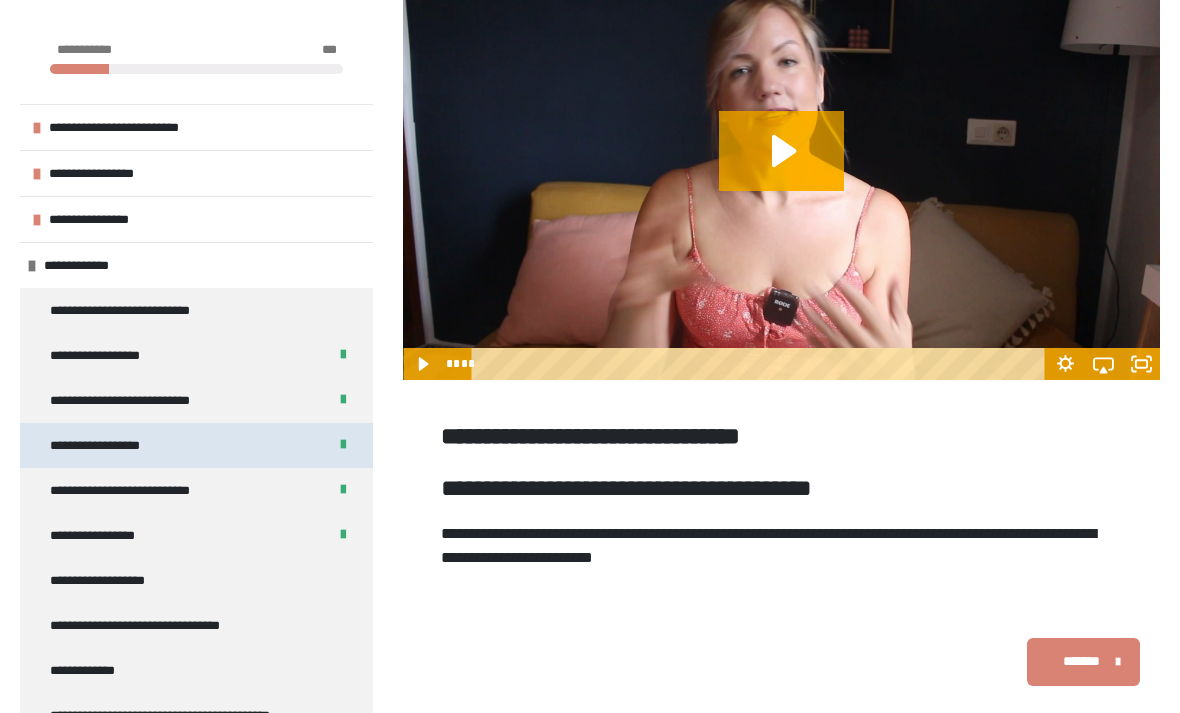 click on "**********" at bounding box center (196, 445) 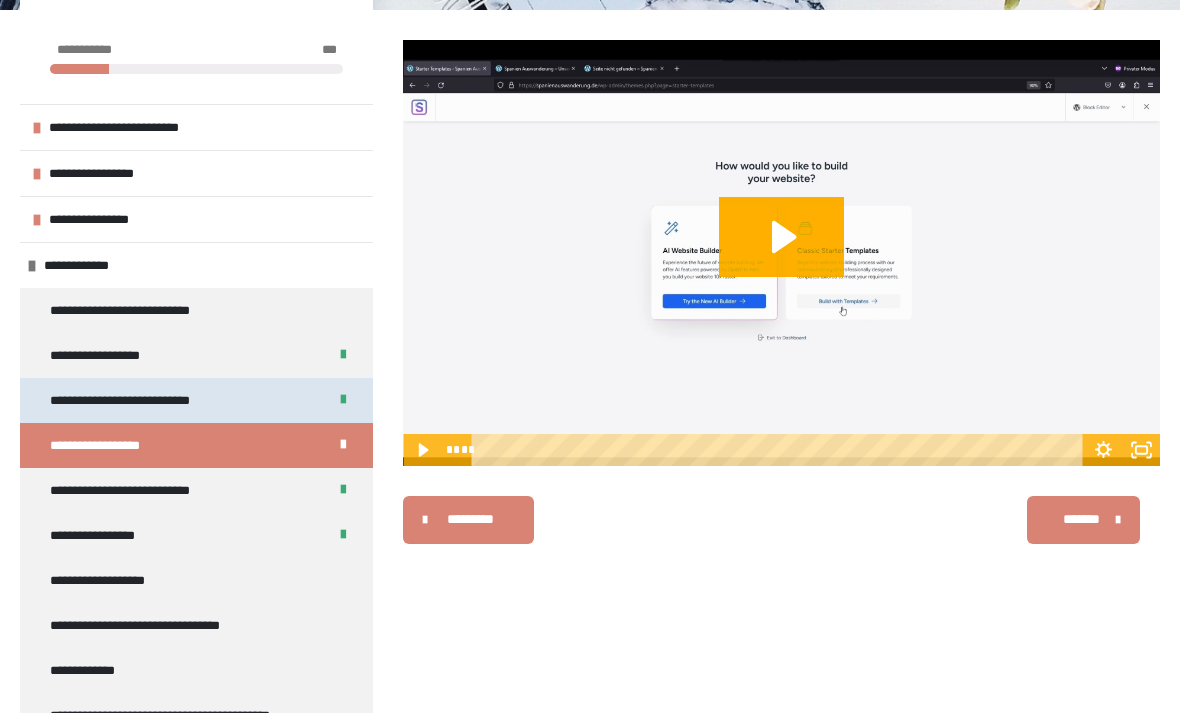 click on "**********" at bounding box center (152, 400) 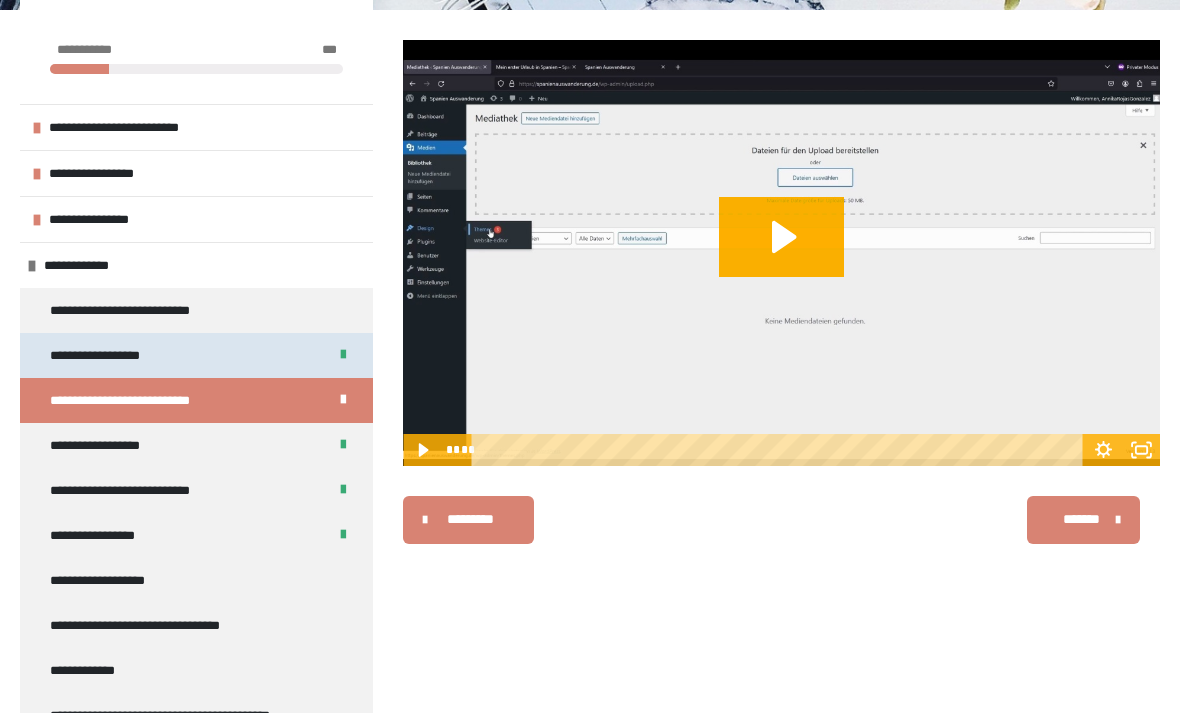 click on "**********" at bounding box center [196, 355] 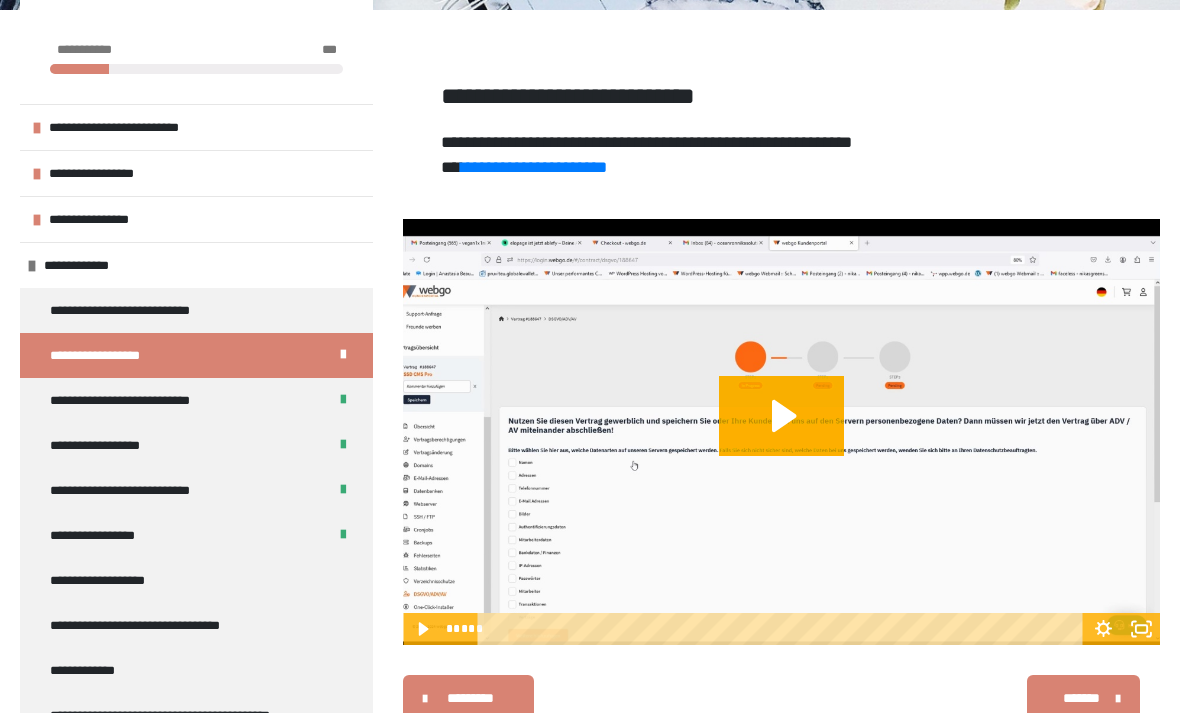 click 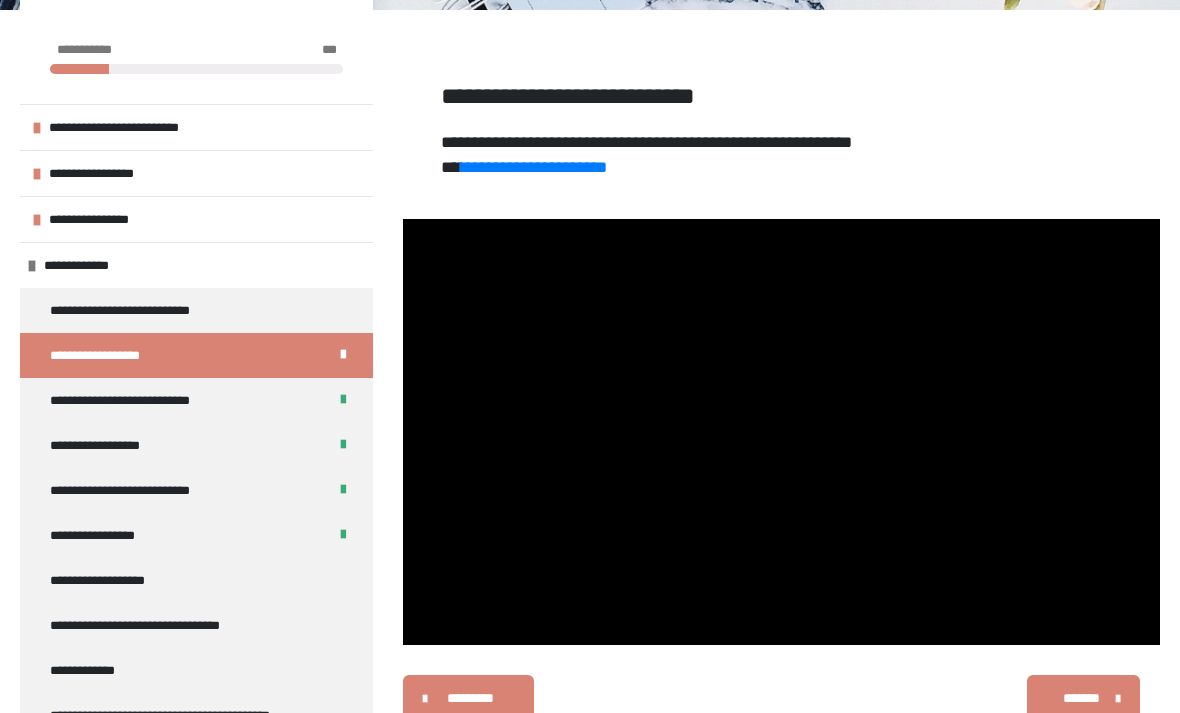 click at bounding box center (781, 432) 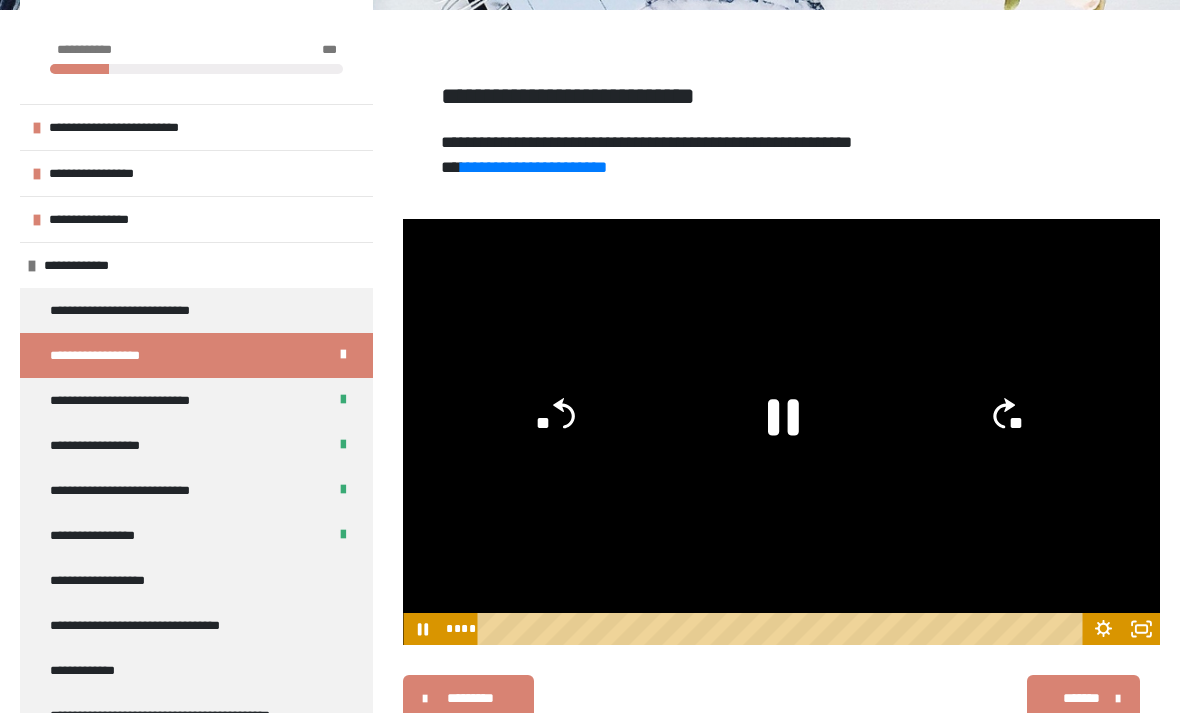 click on "**" 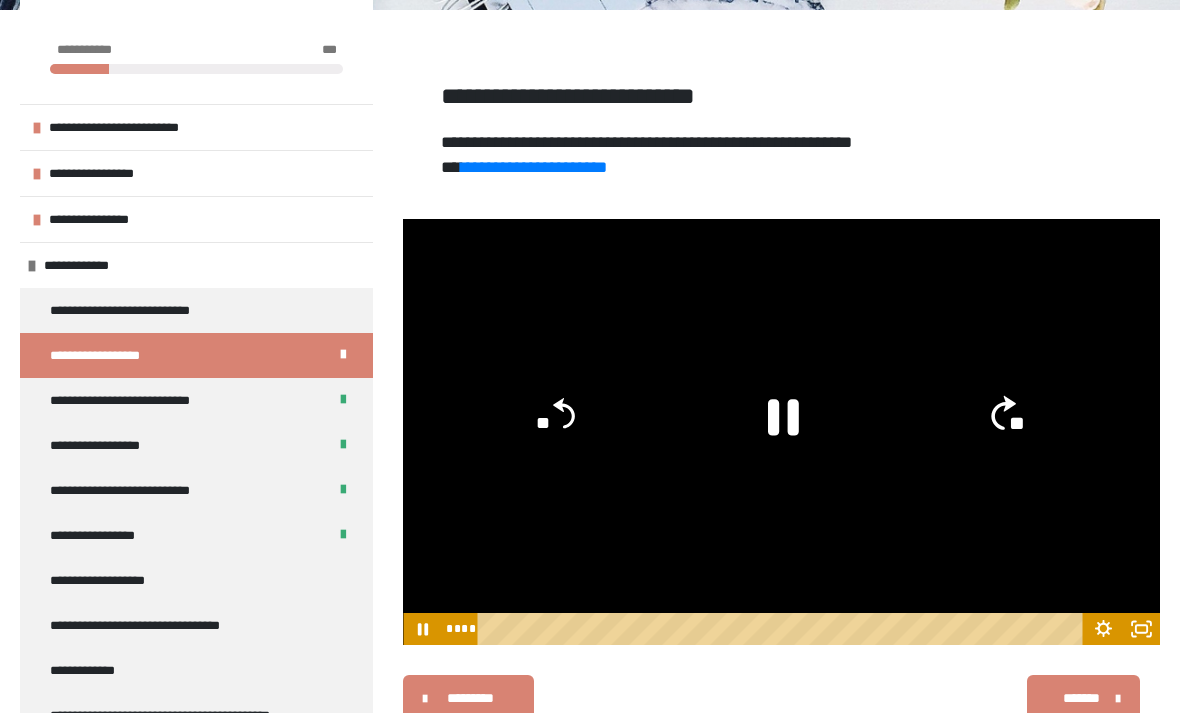 click on "**" 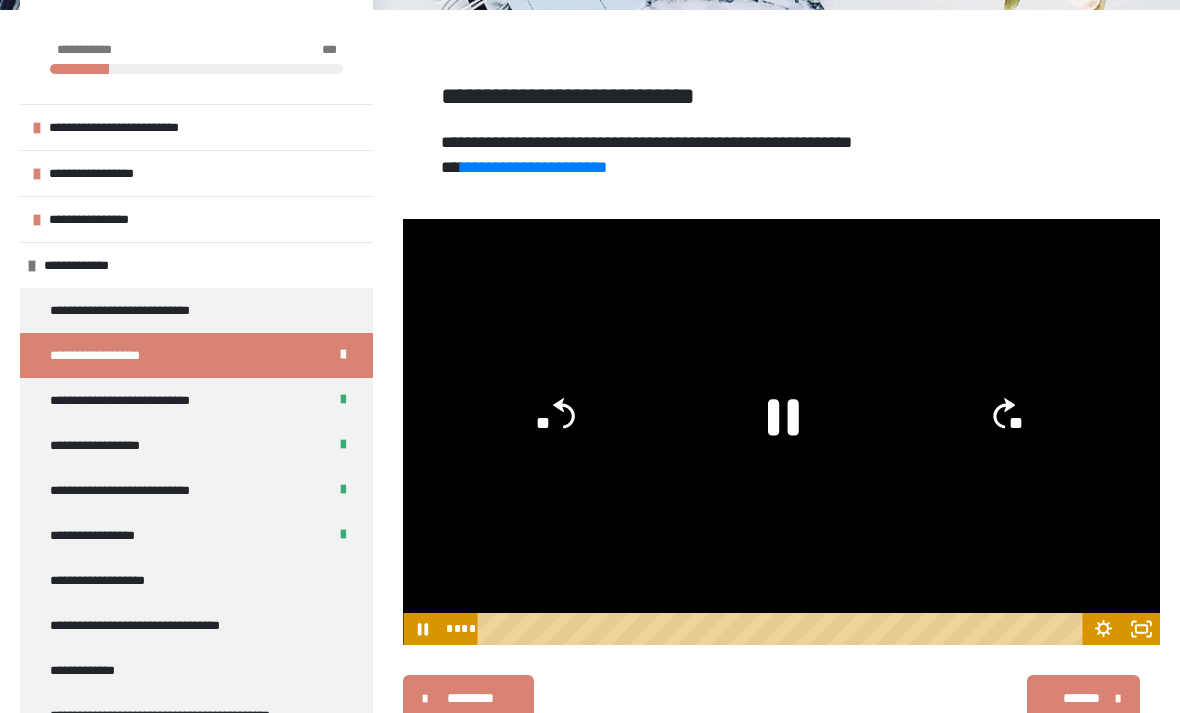 click on "**" 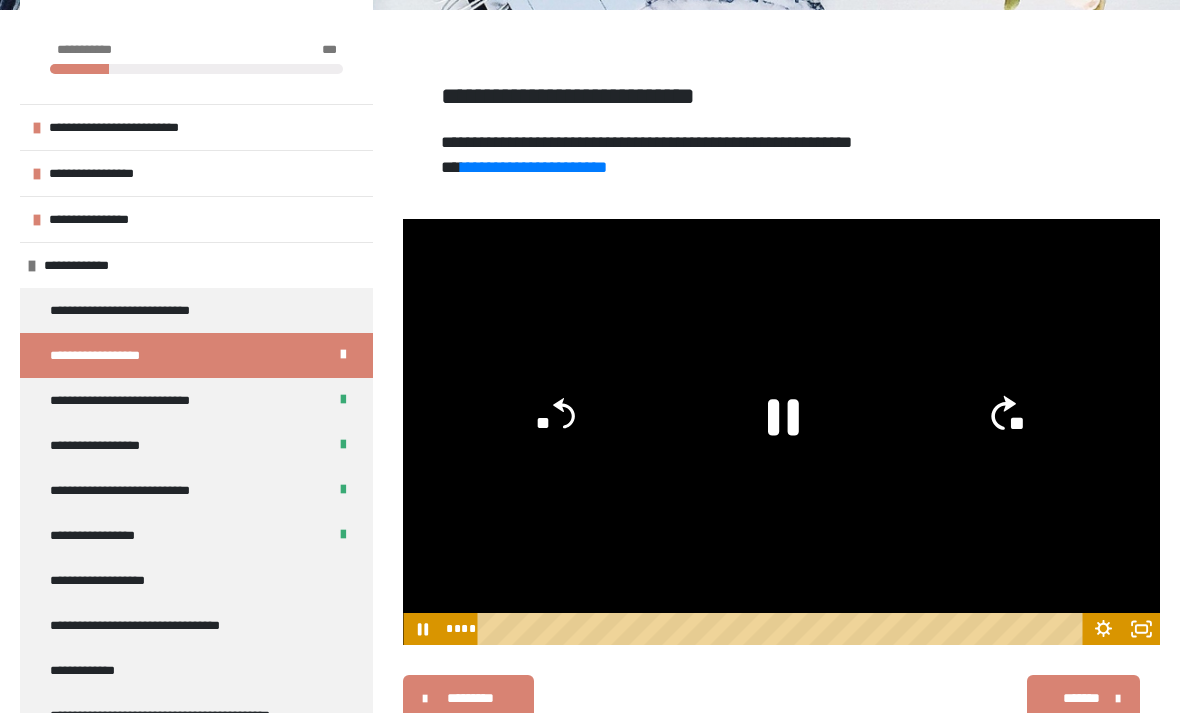 click on "**" 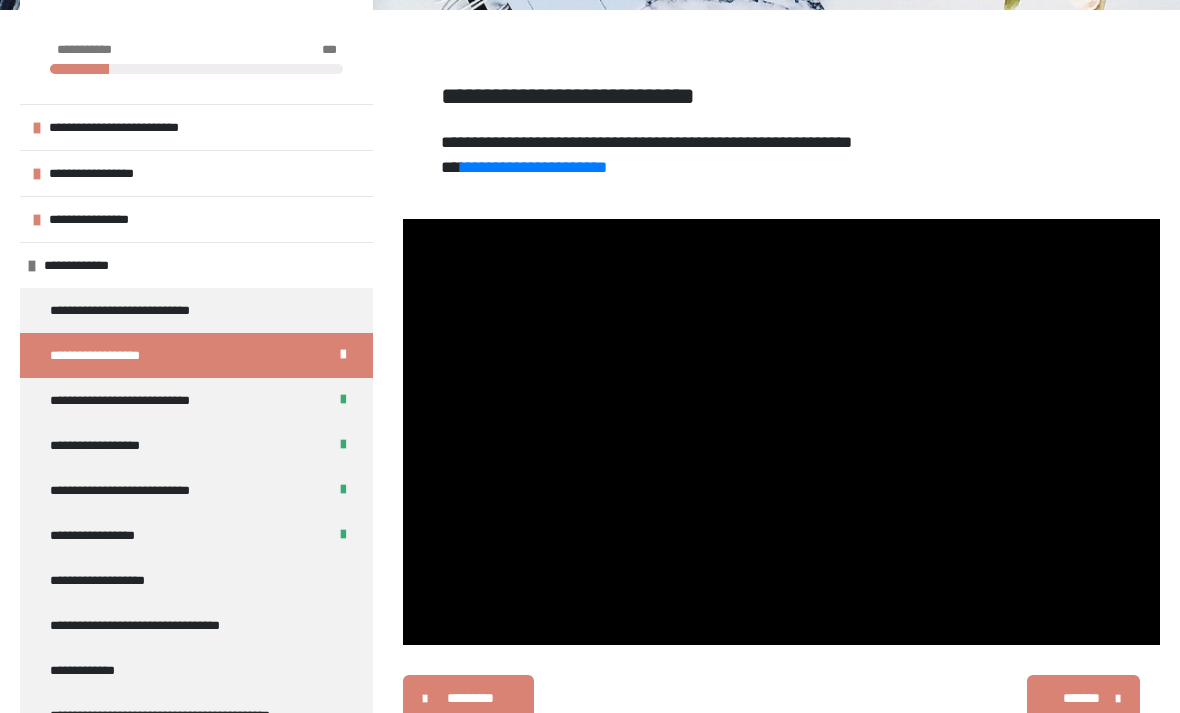 click at bounding box center [781, 432] 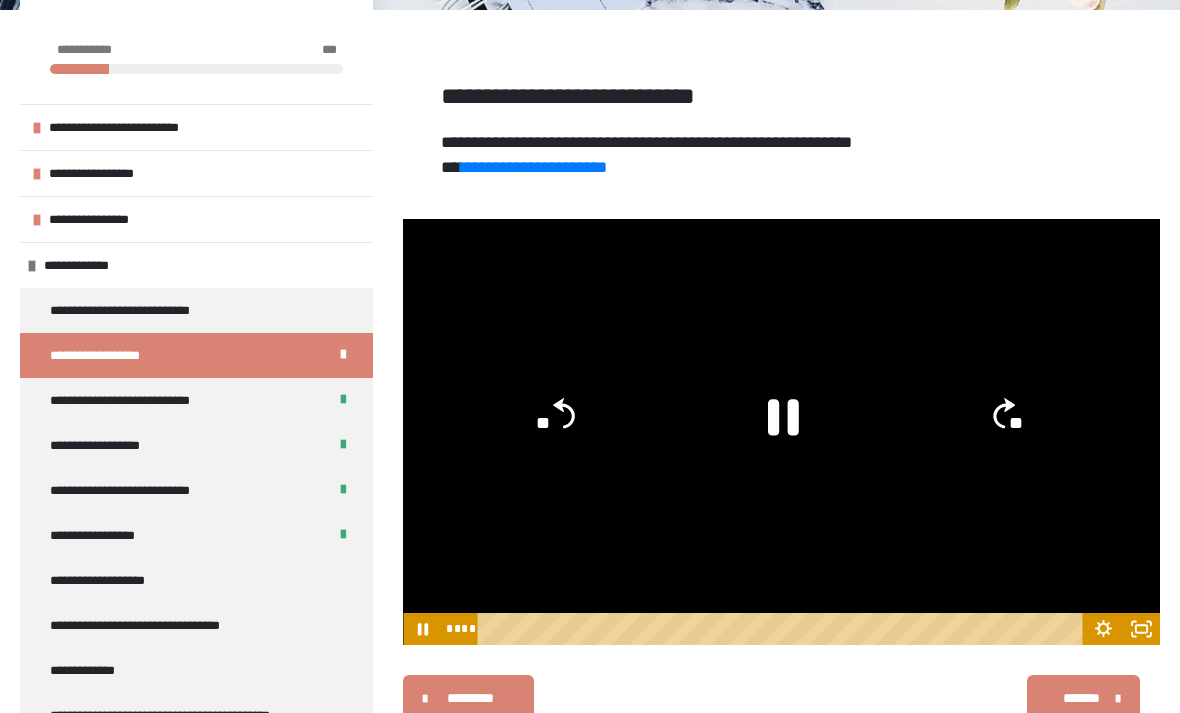 click on "**" 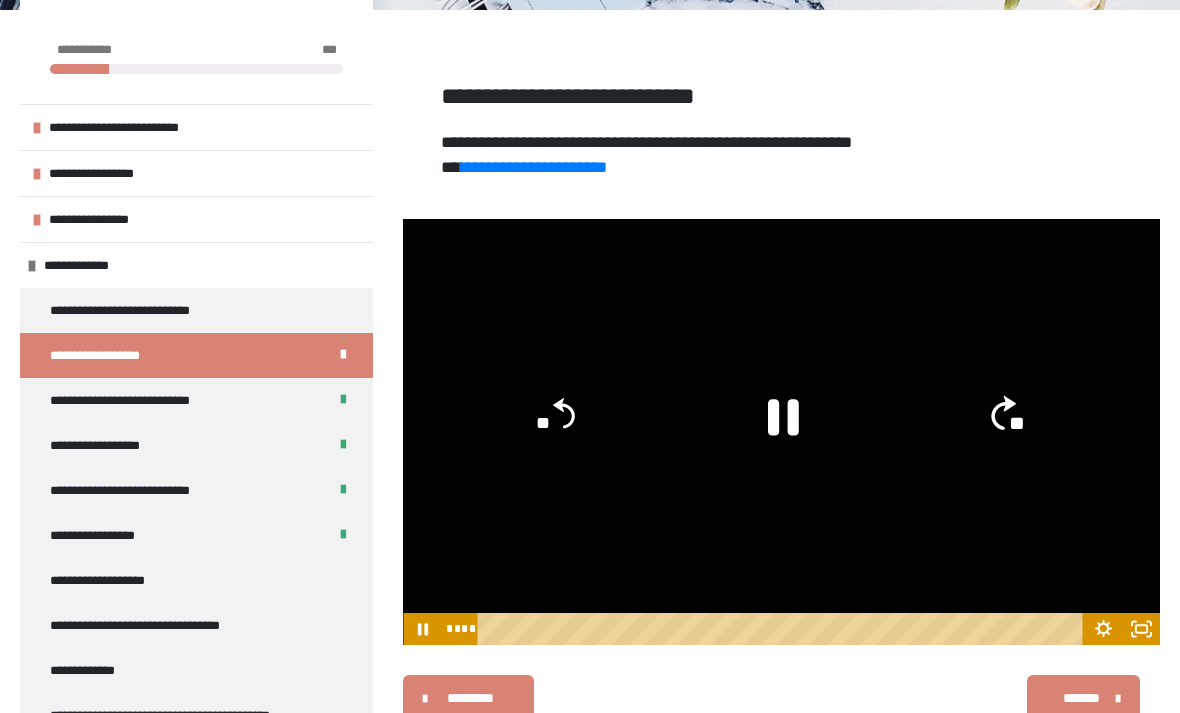 click on "**" 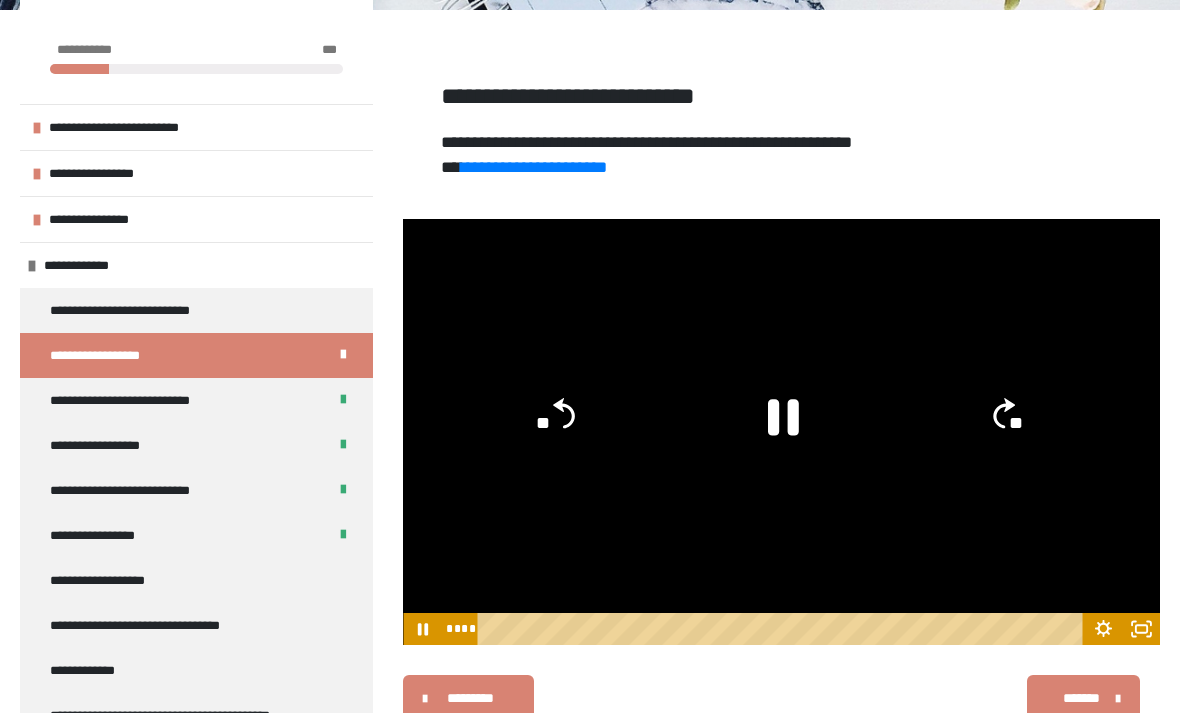 click on "**" 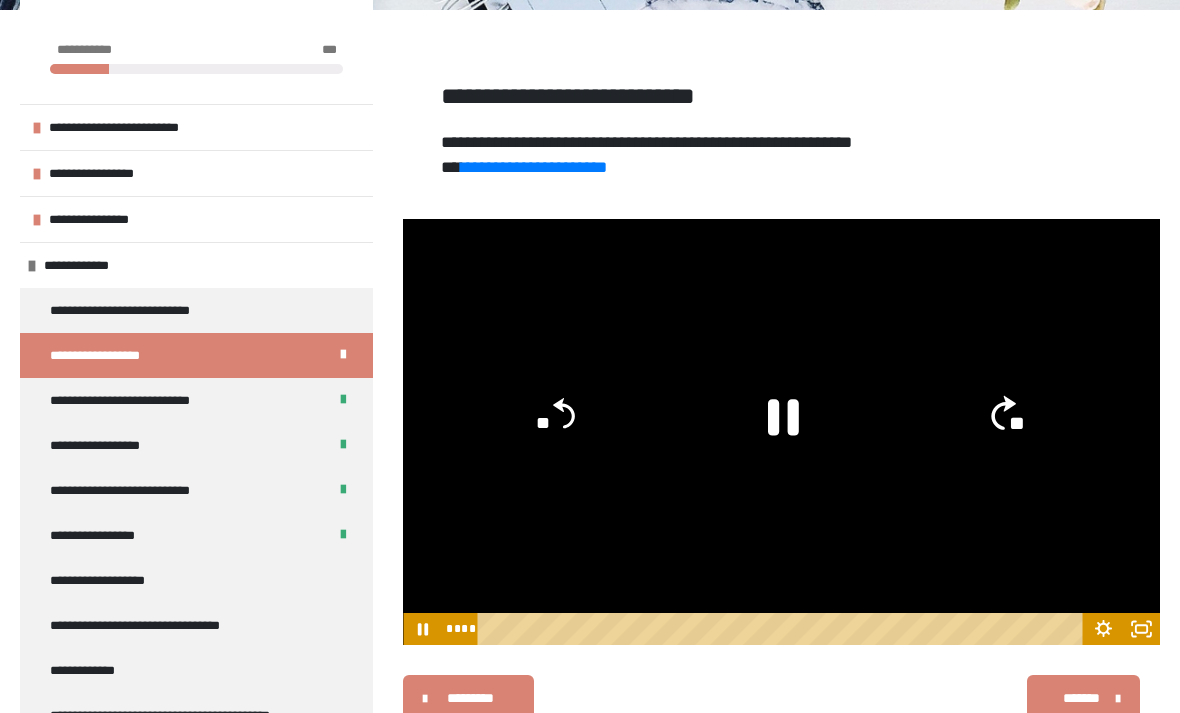 click on "**" 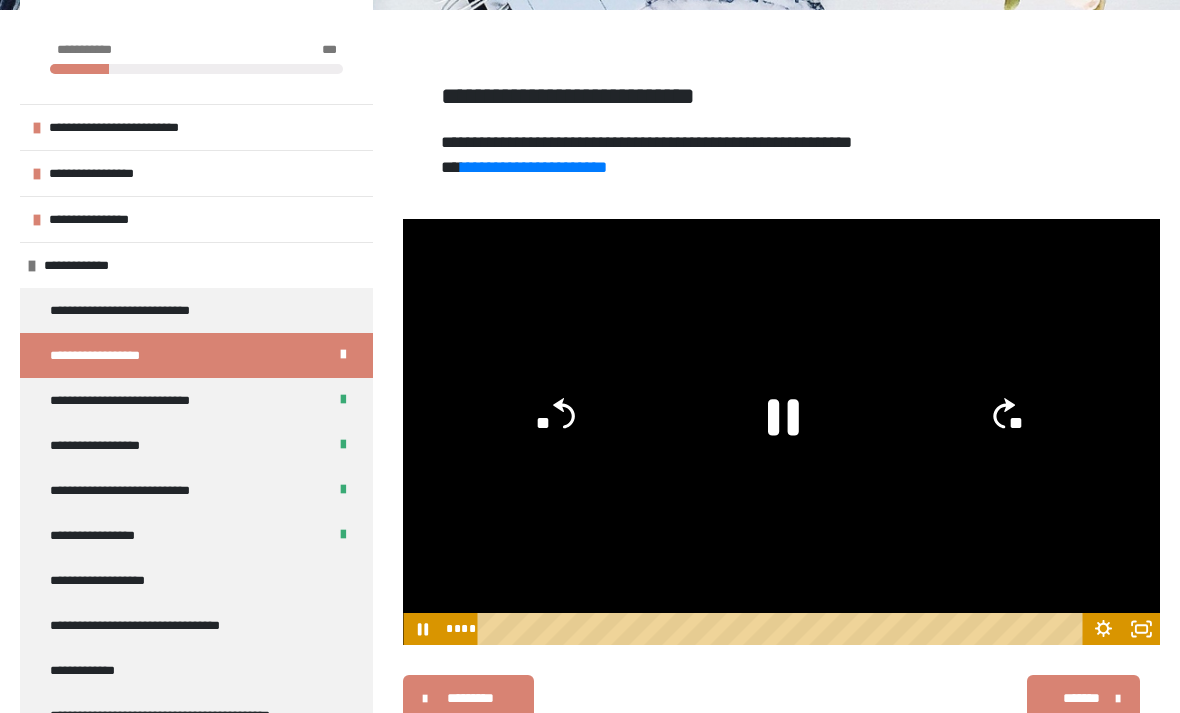 click on "**" 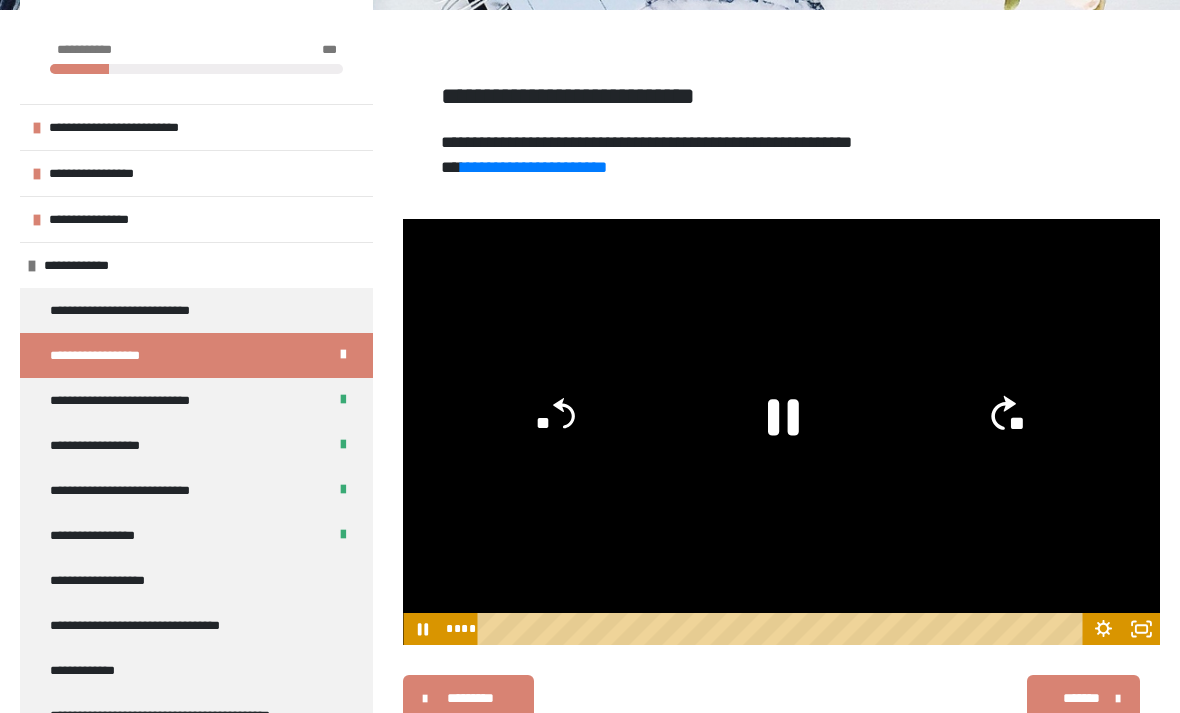 click on "**" 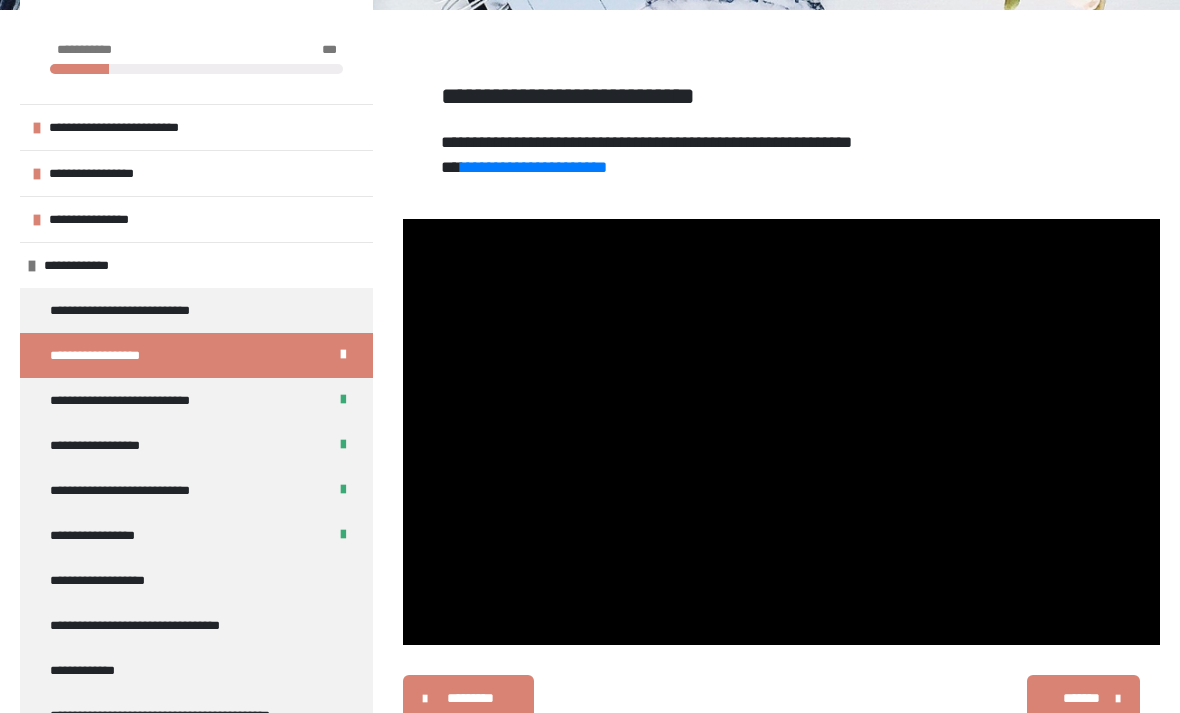 click at bounding box center [781, 432] 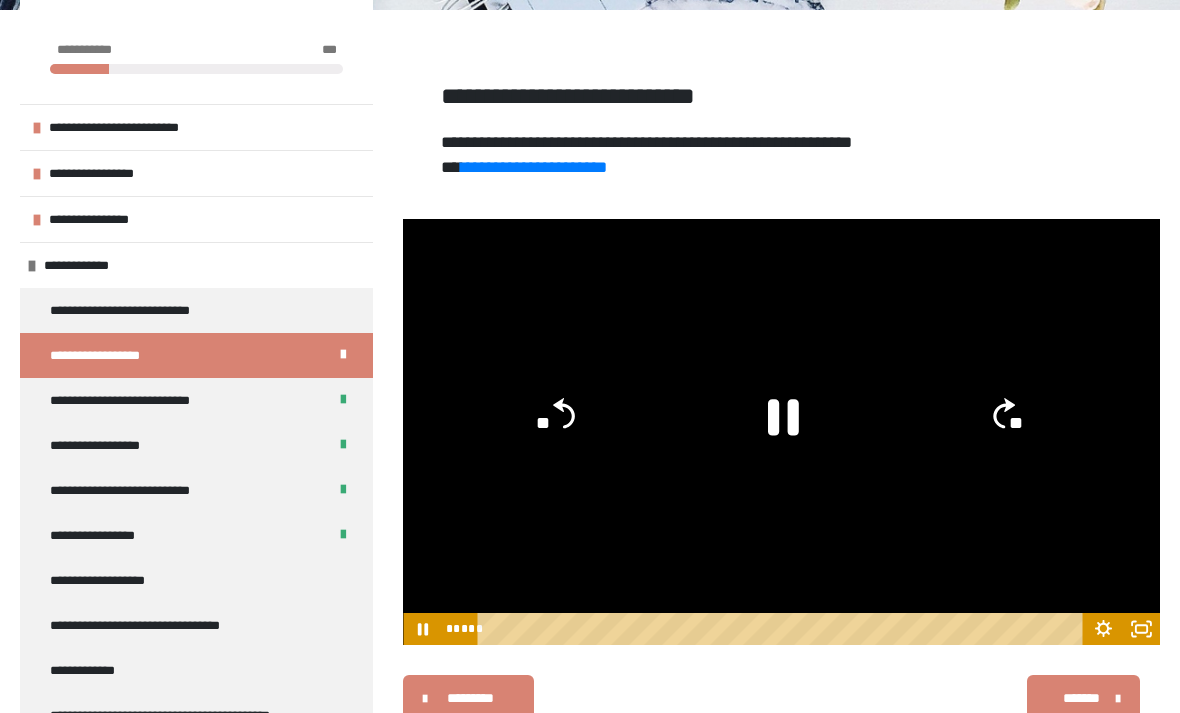 click on "**" 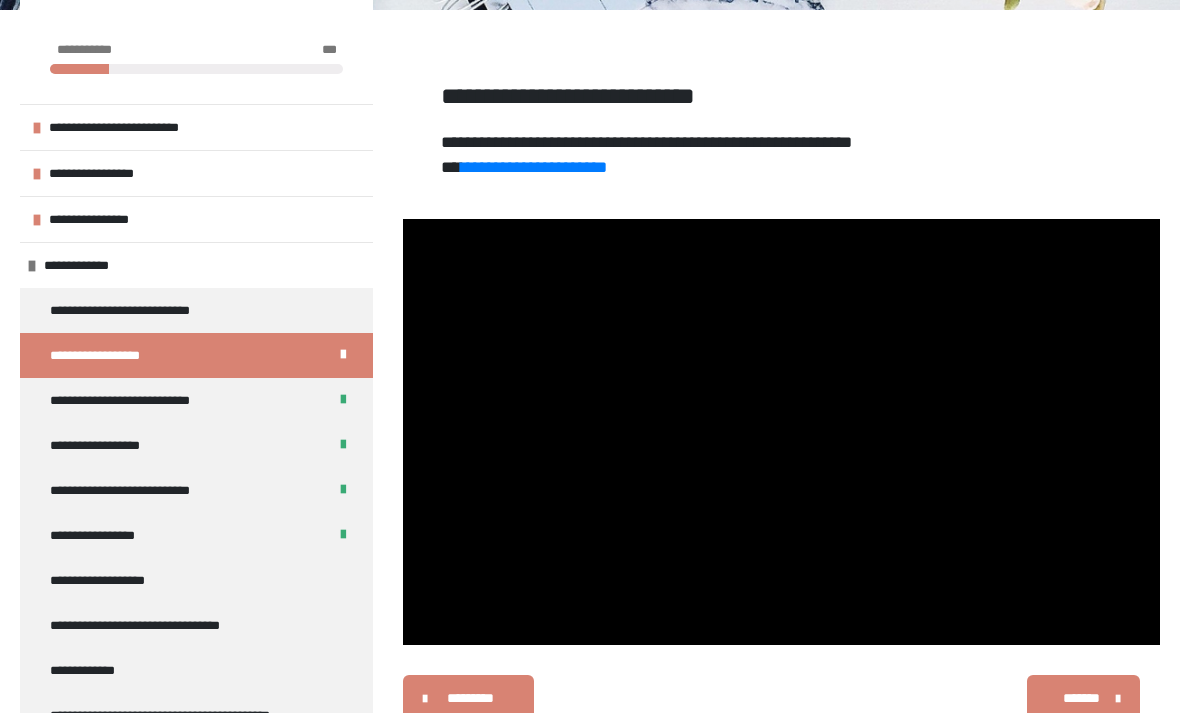 click at bounding box center [781, 432] 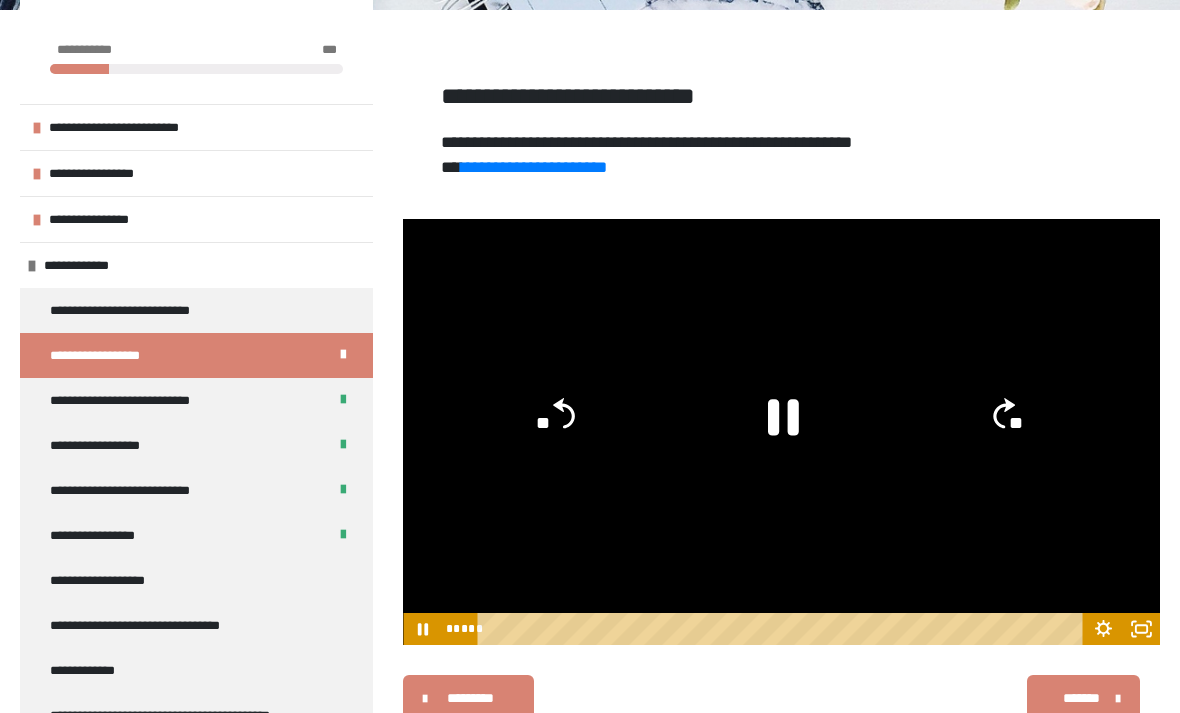click 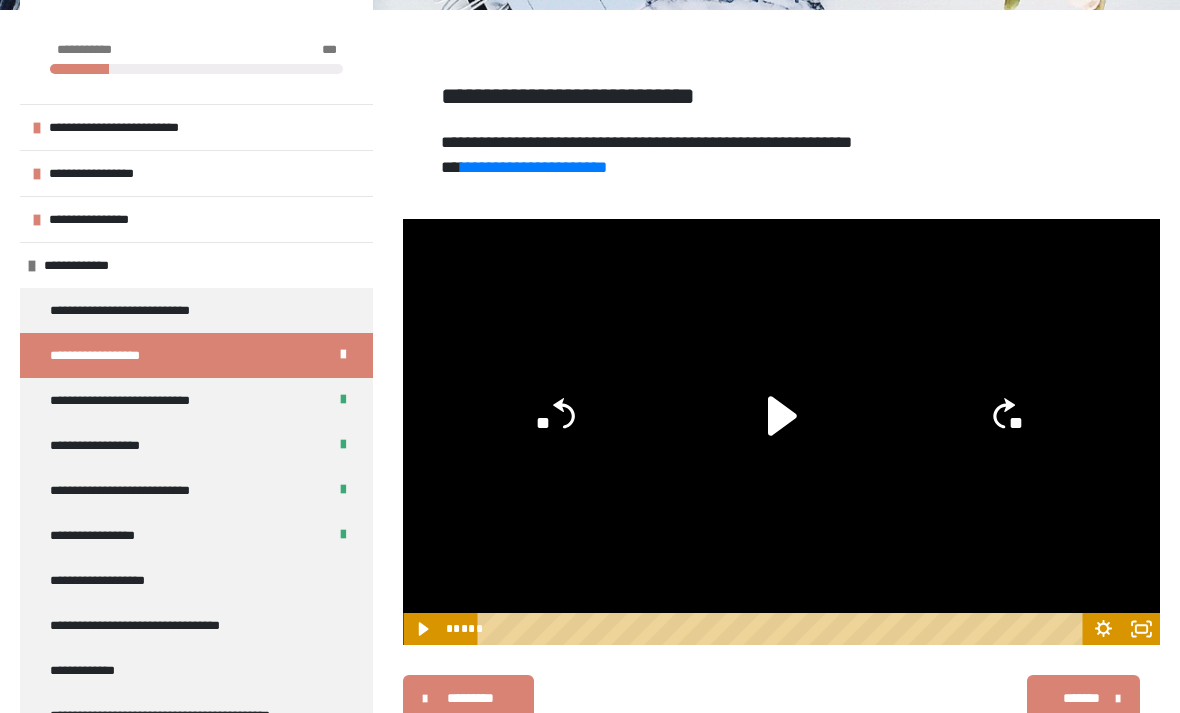click 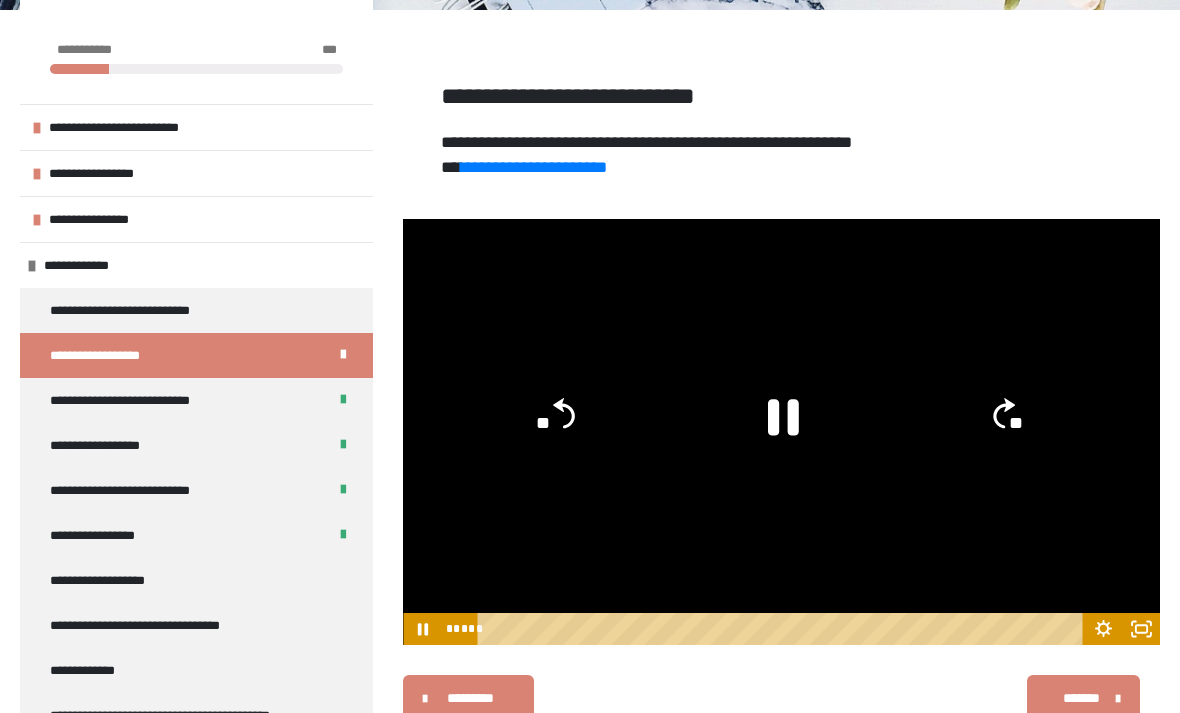 click on "**" 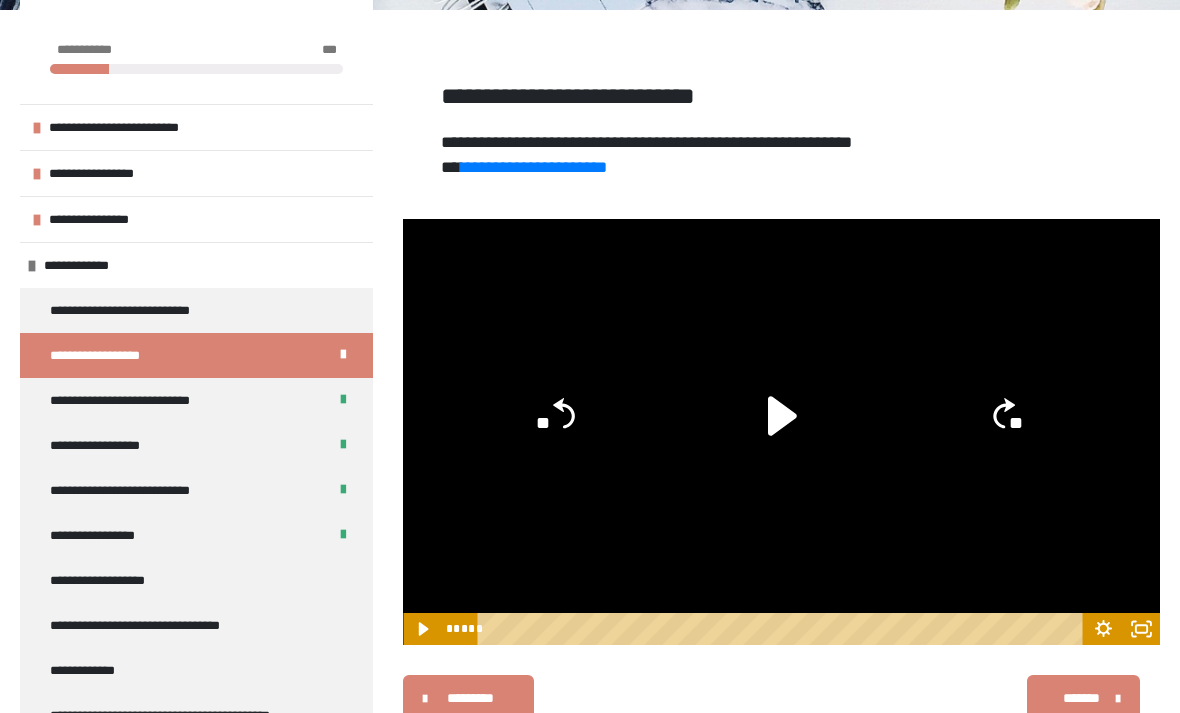 click 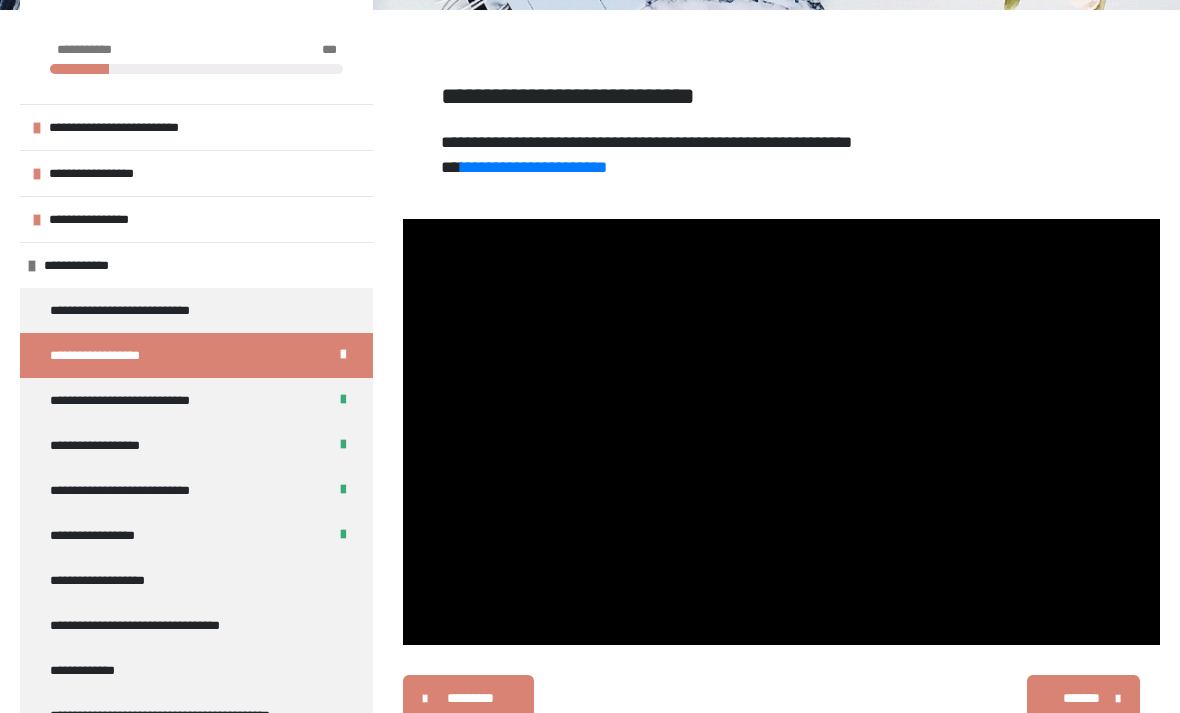 click at bounding box center [781, 432] 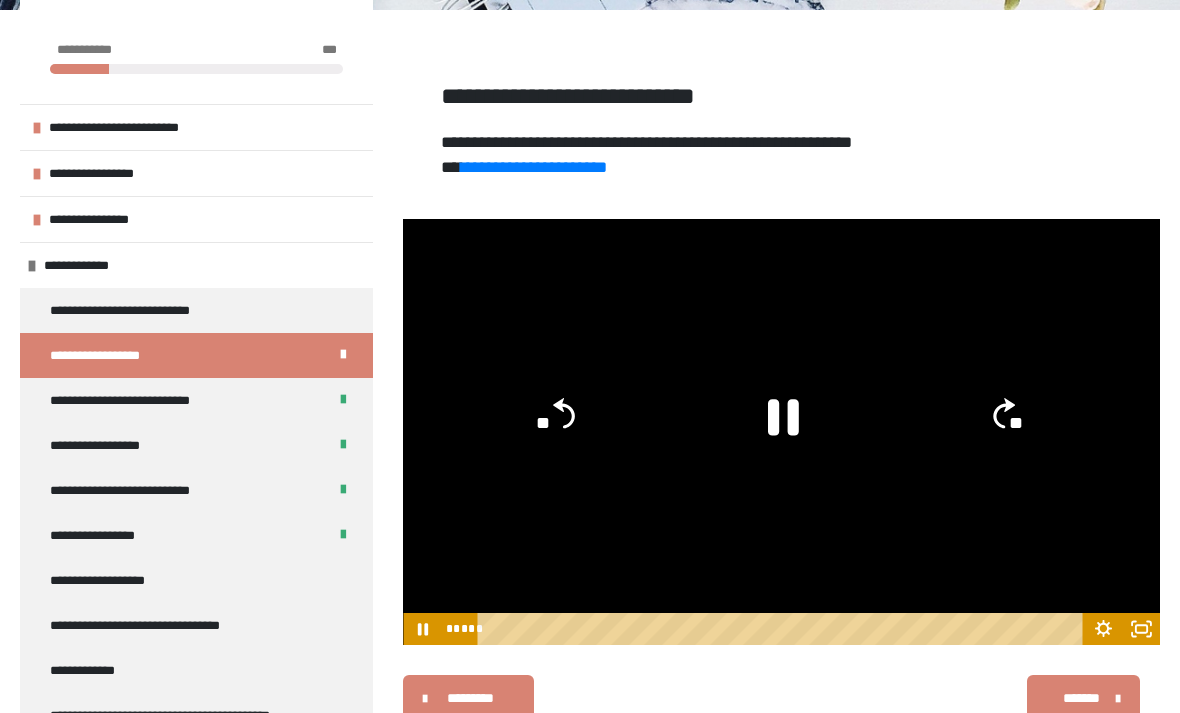 click on "**" 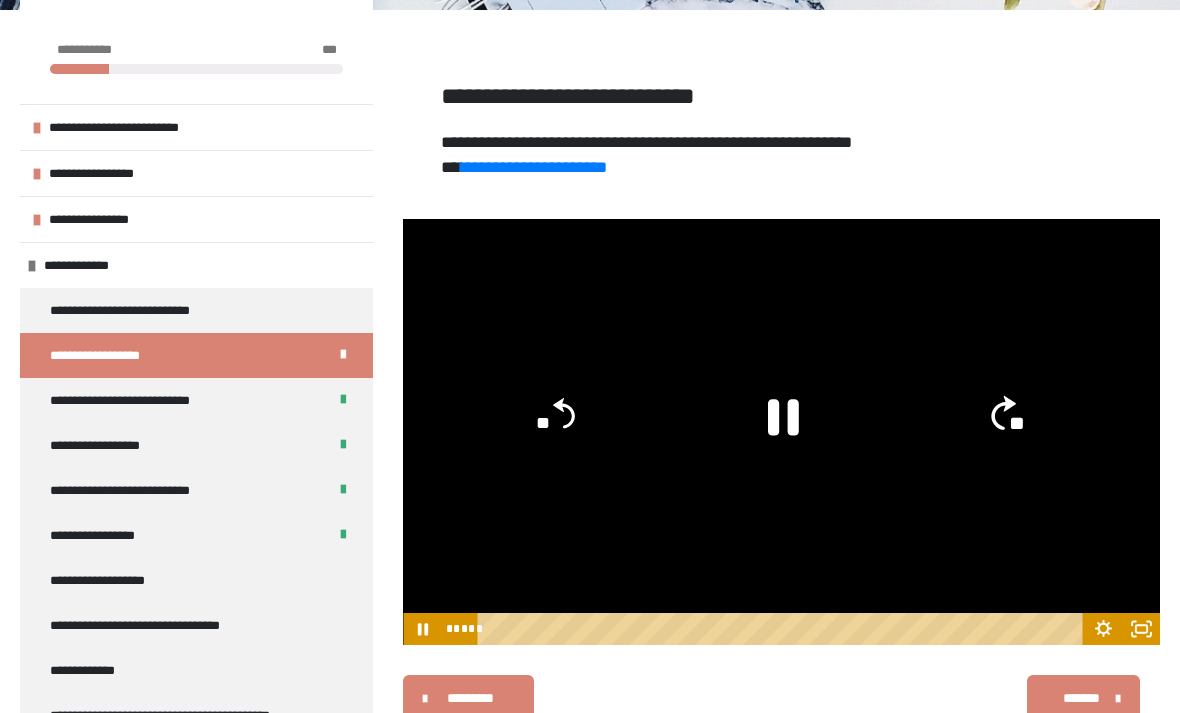 click on "**" 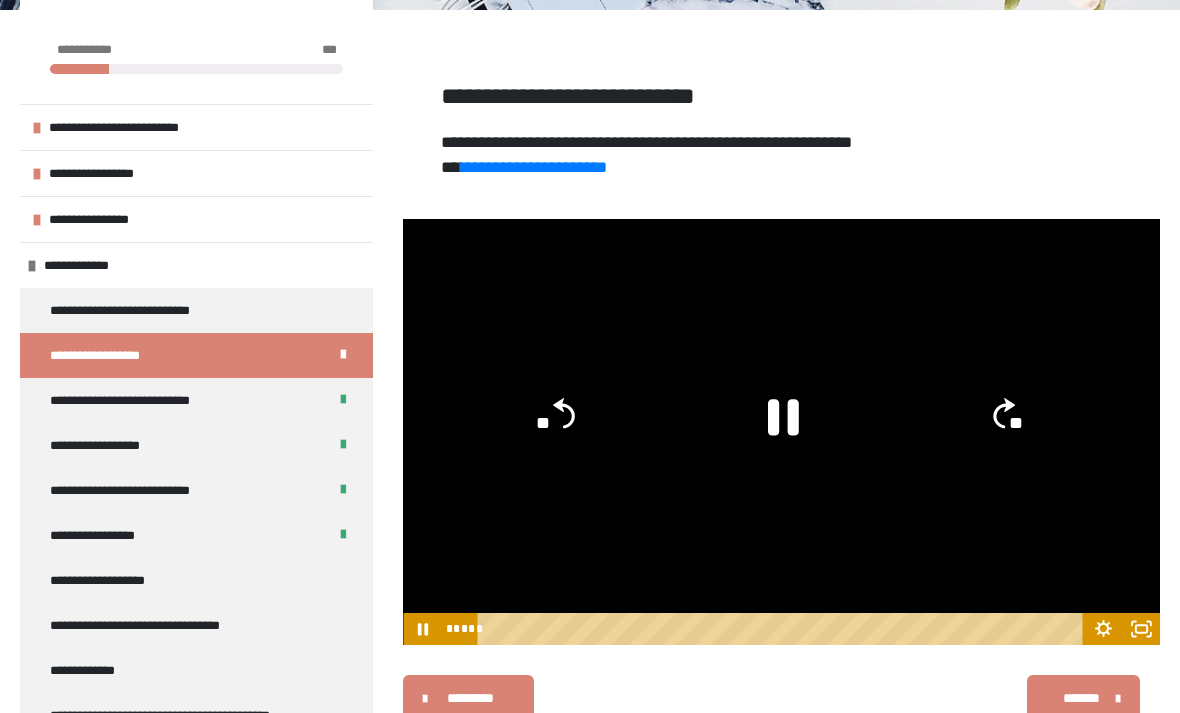 click on "**" 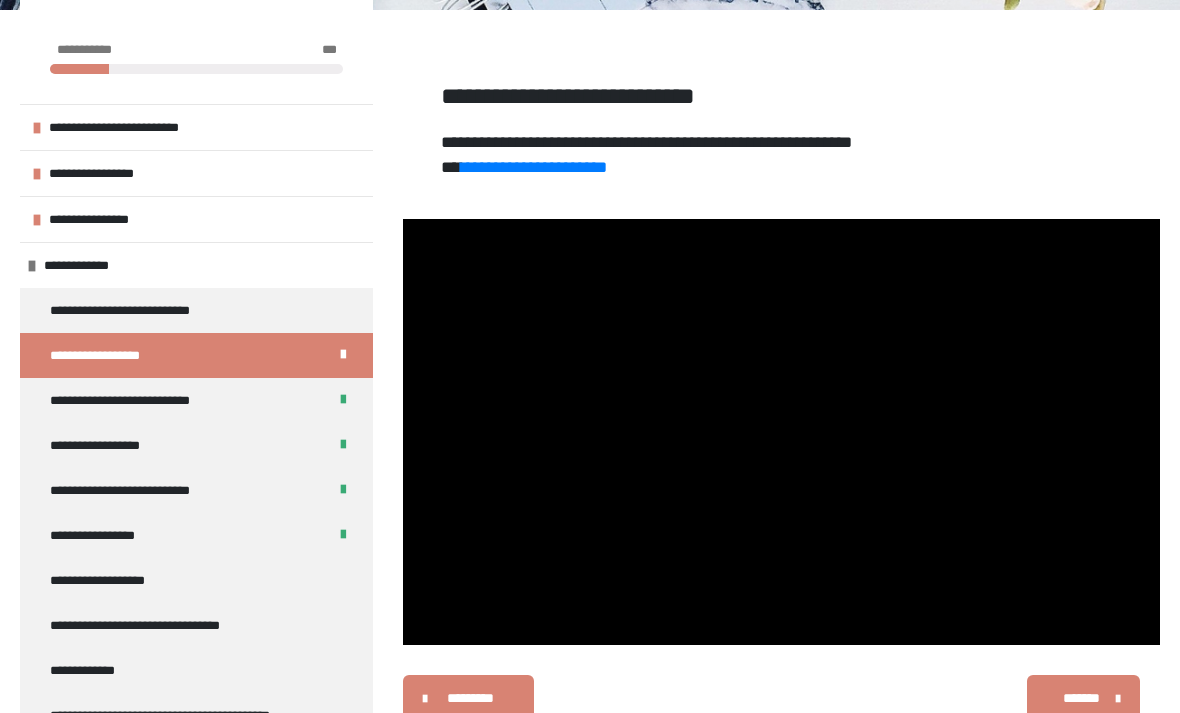click at bounding box center (781, 432) 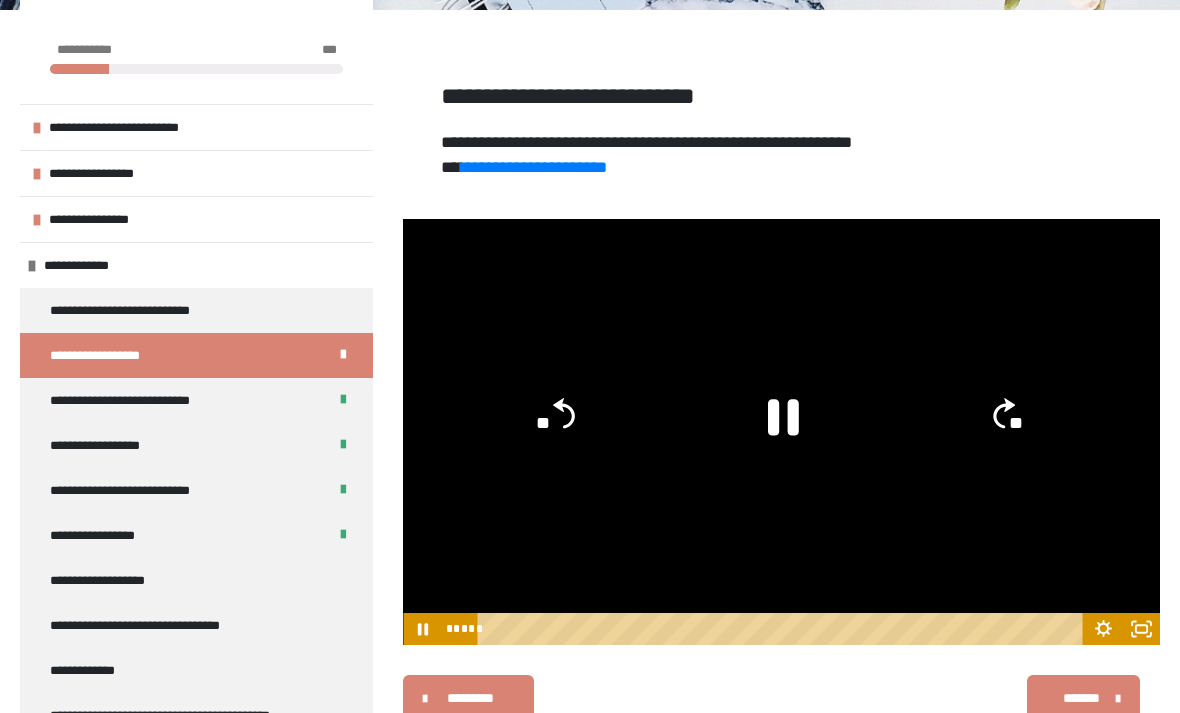 click 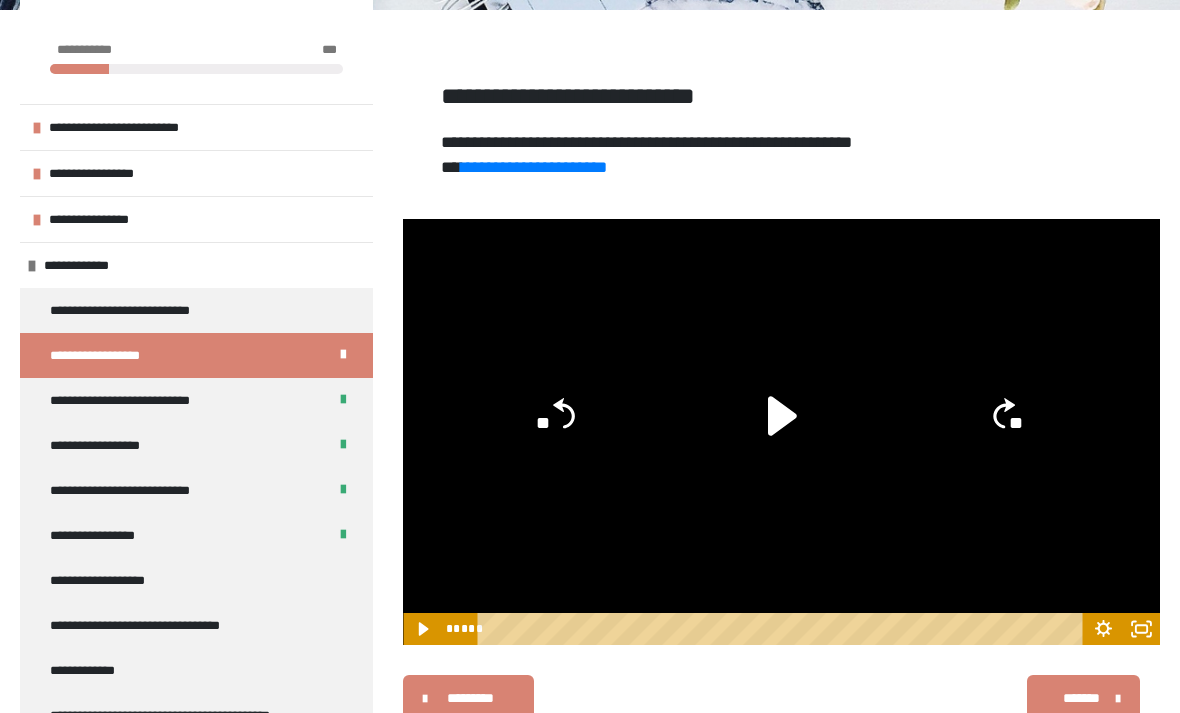 click 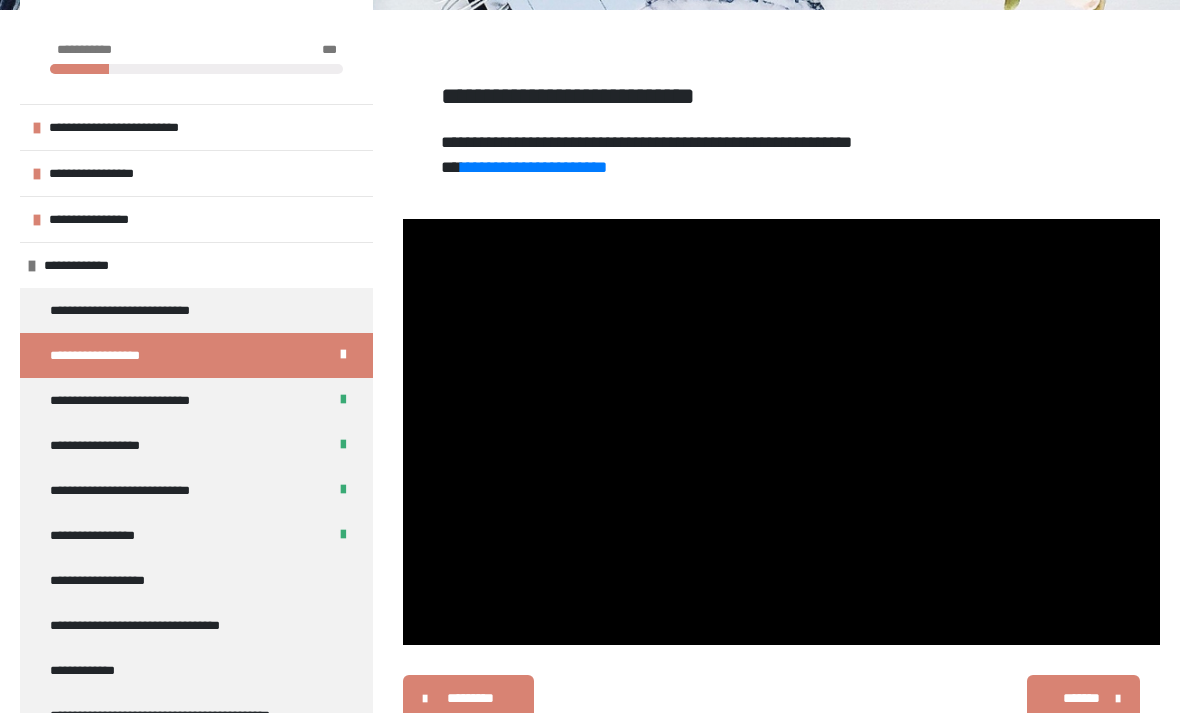 click at bounding box center [781, 432] 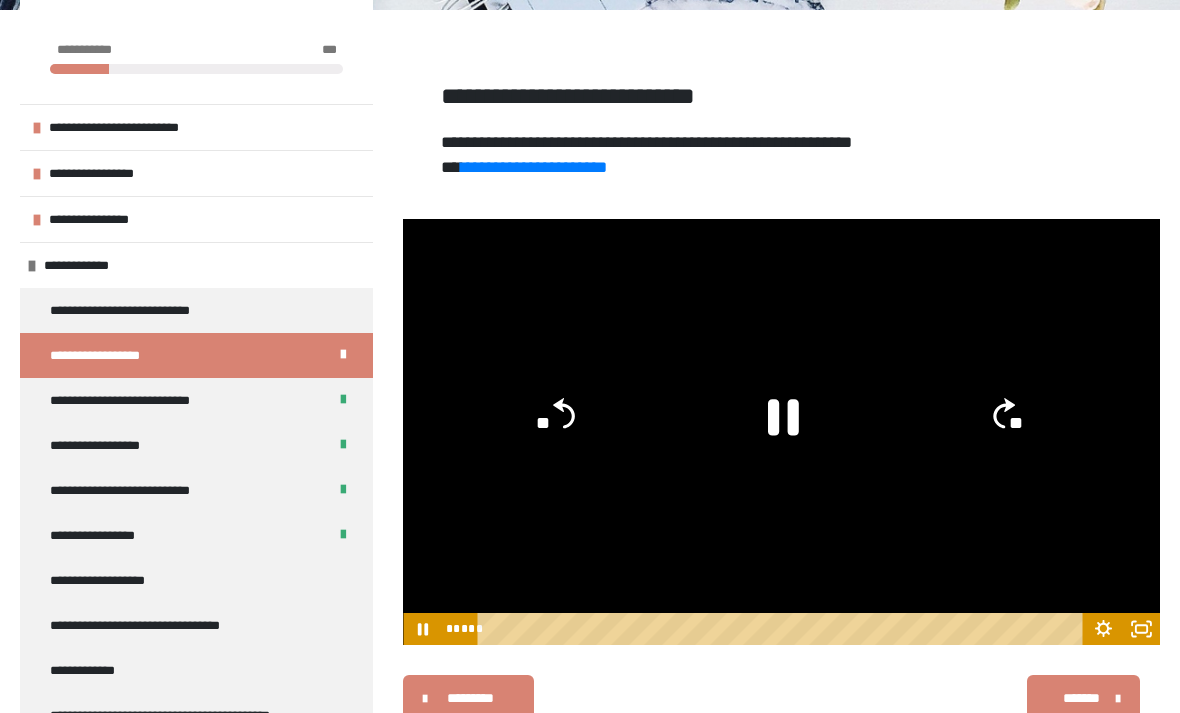 click on "*******" at bounding box center [1081, 698] 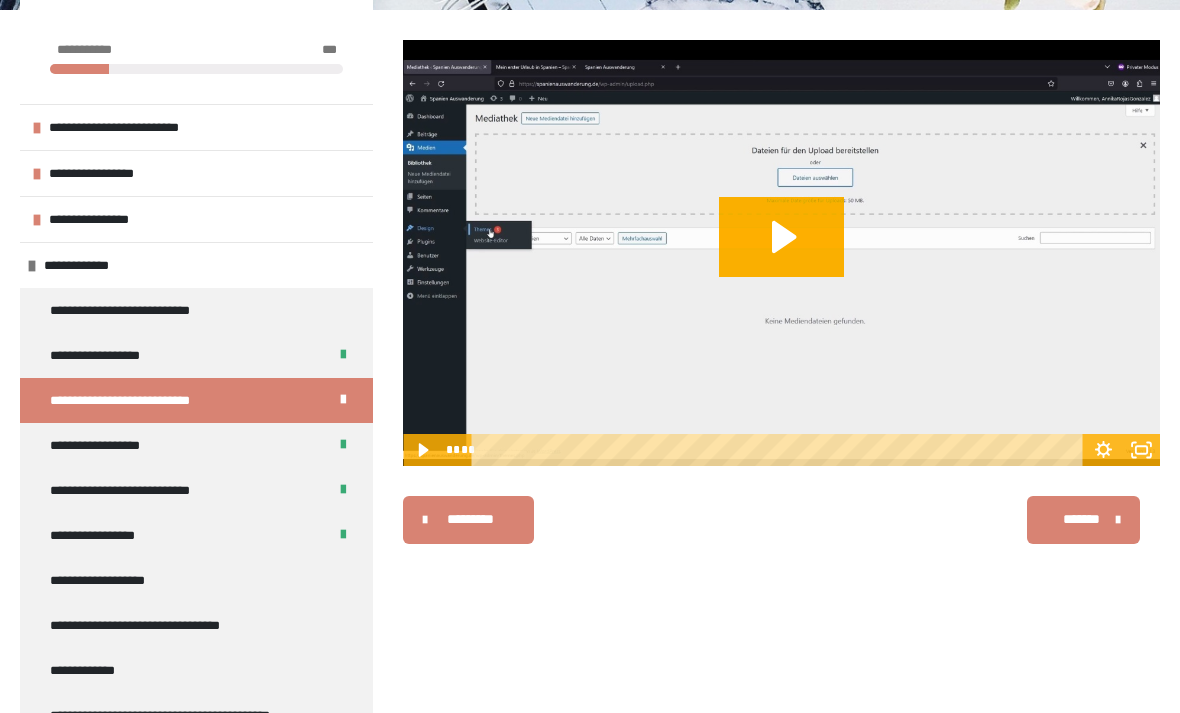 click 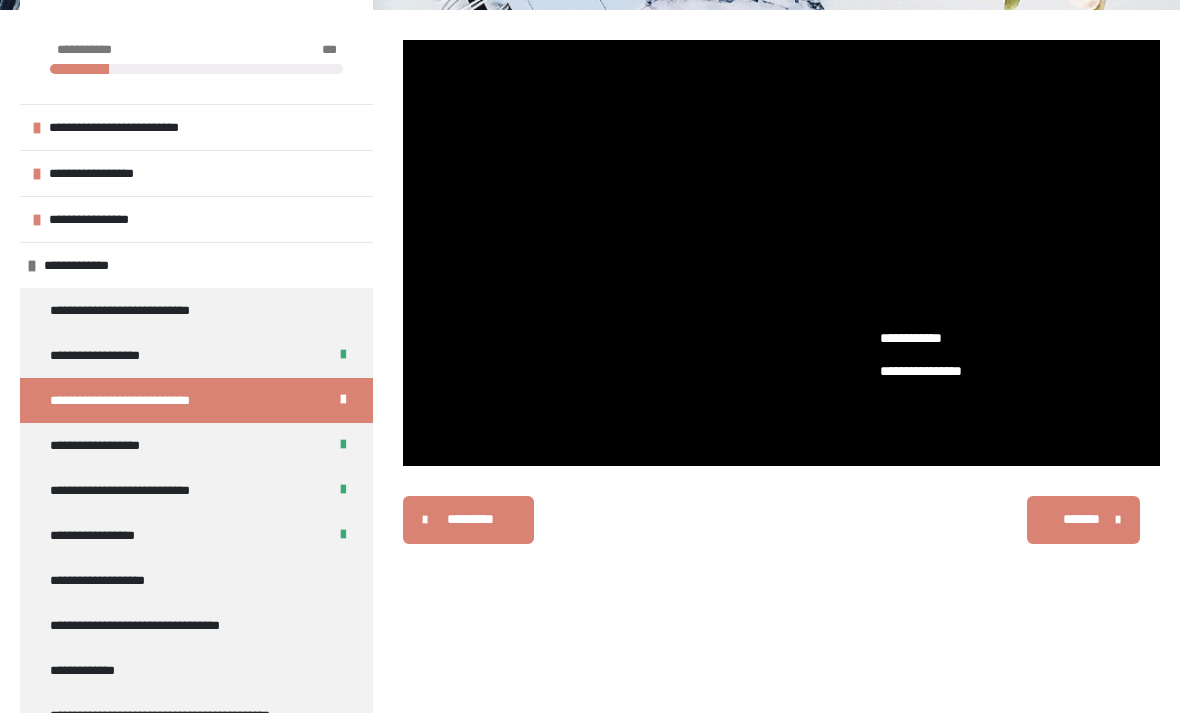 click at bounding box center [781, 253] 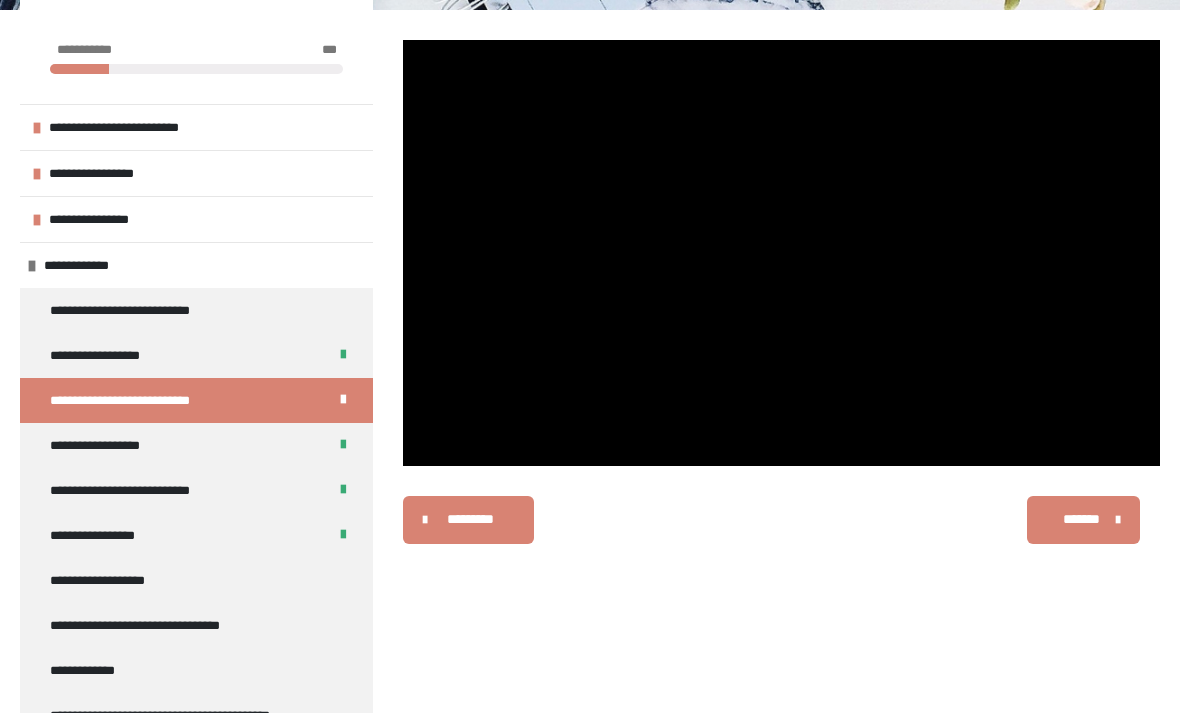 click at bounding box center [781, 253] 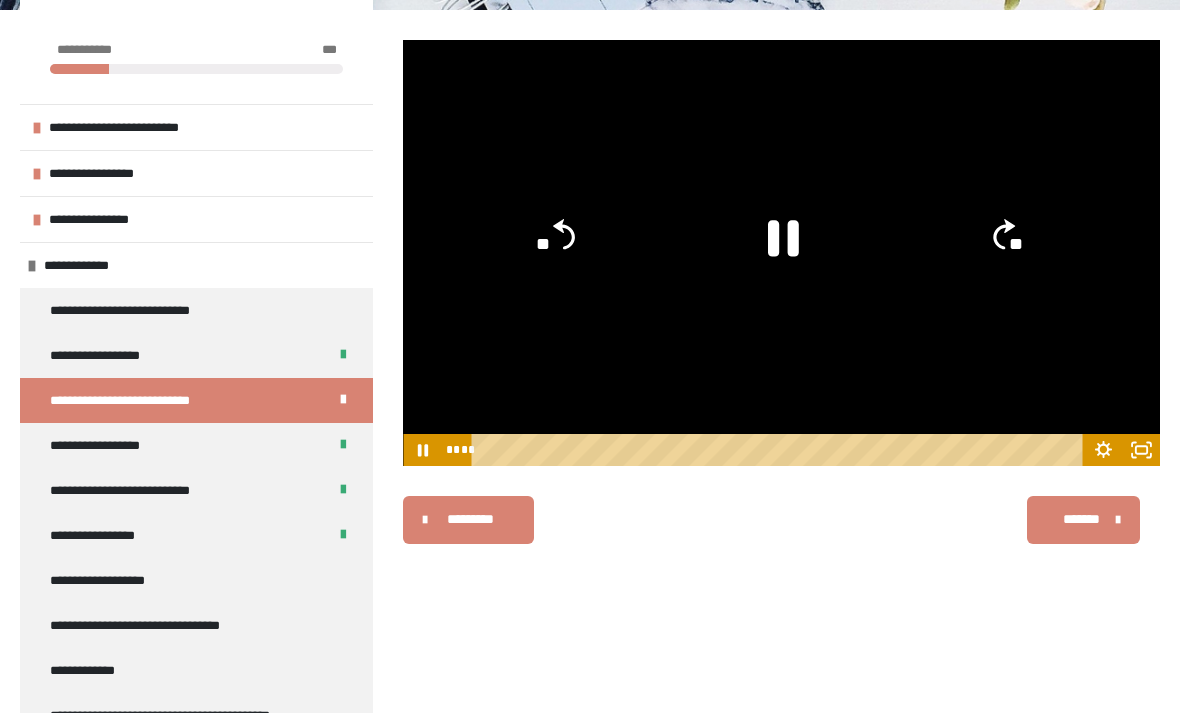 click 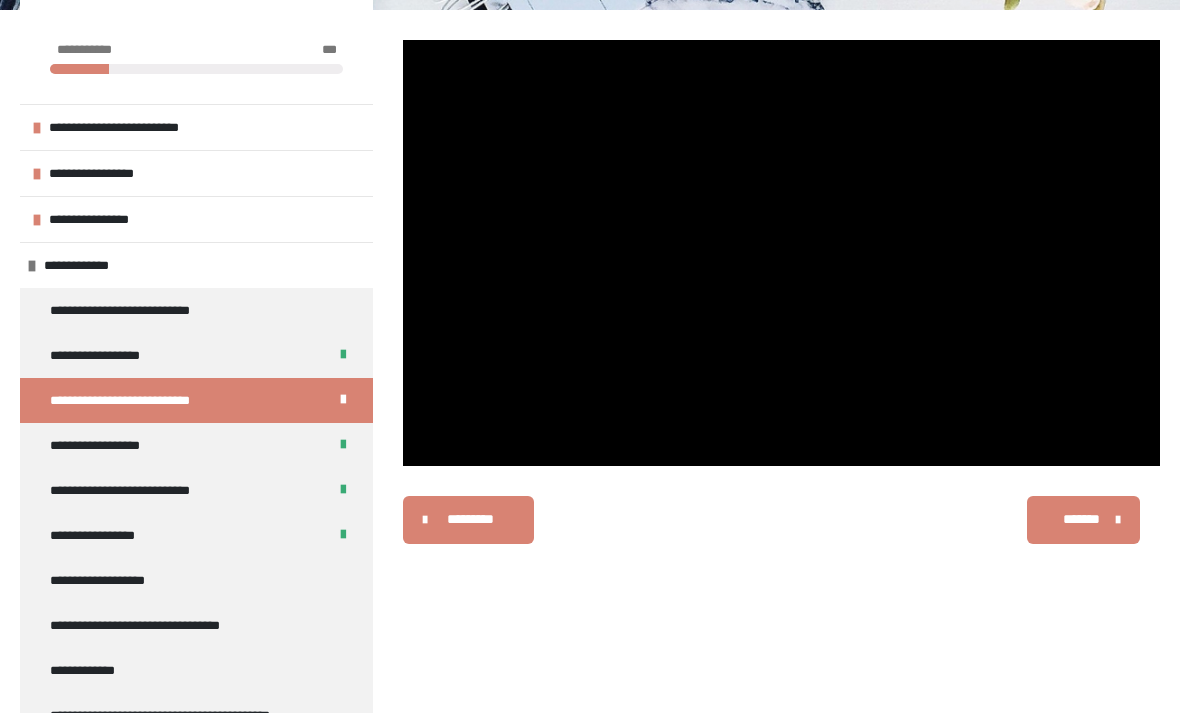 click at bounding box center [781, 253] 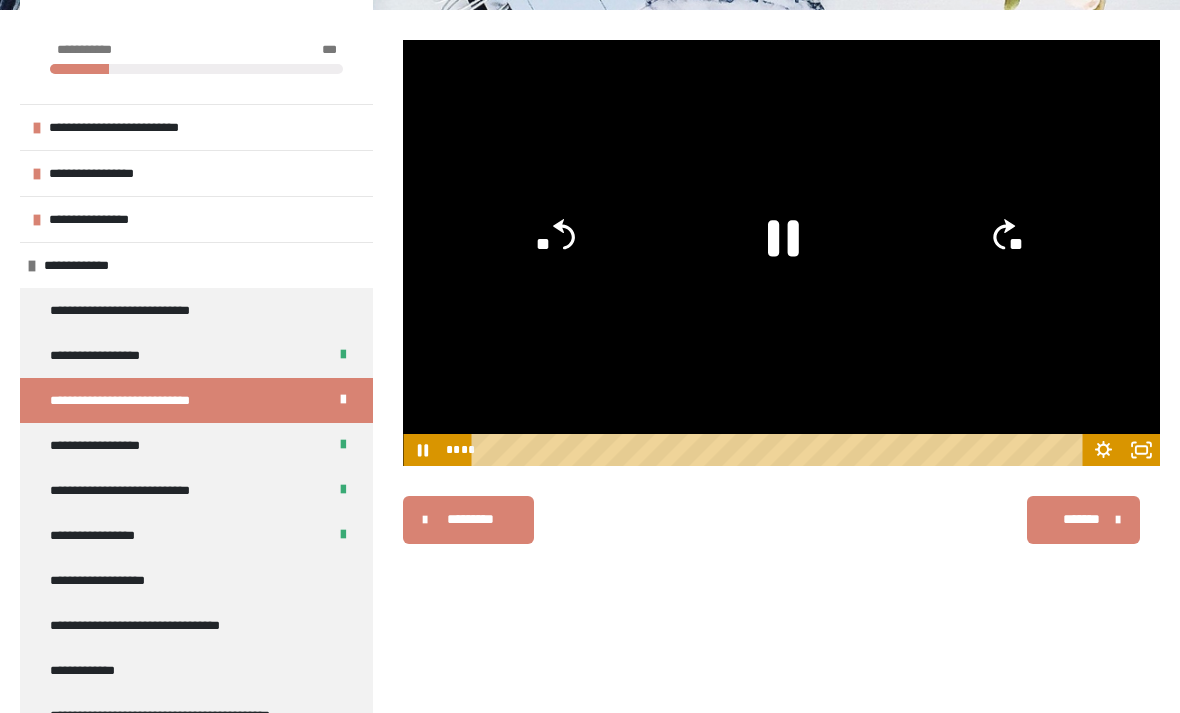 click on "*******" at bounding box center (1083, 520) 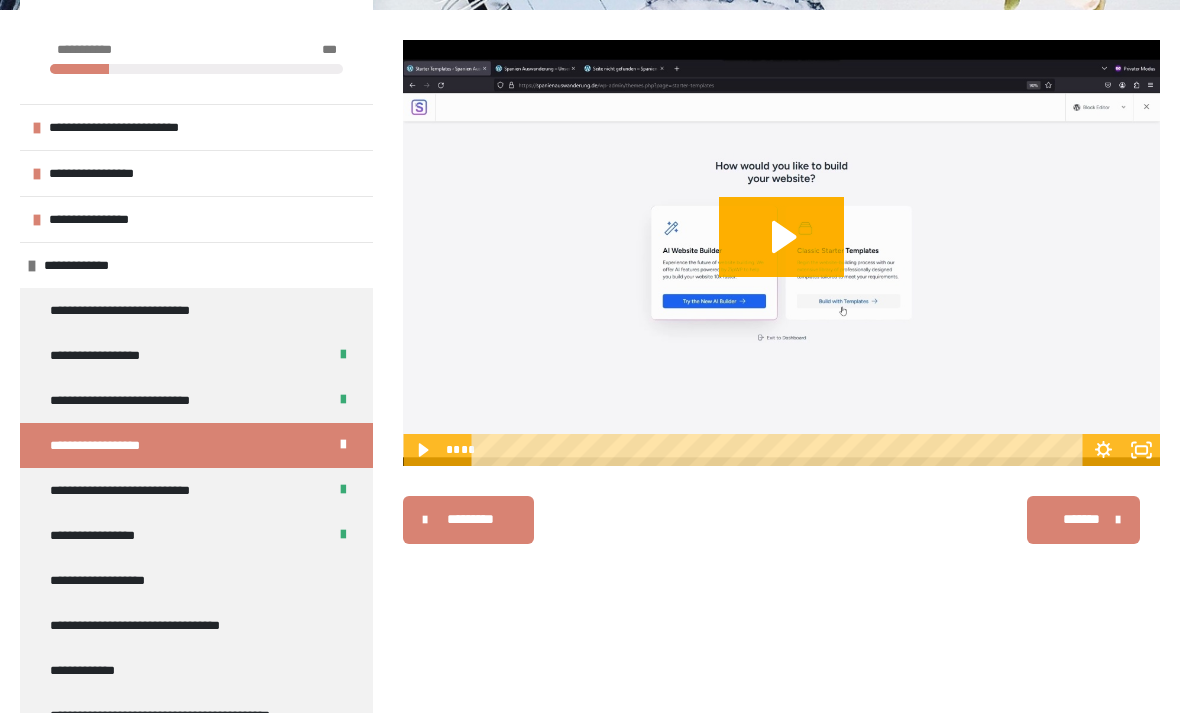 click 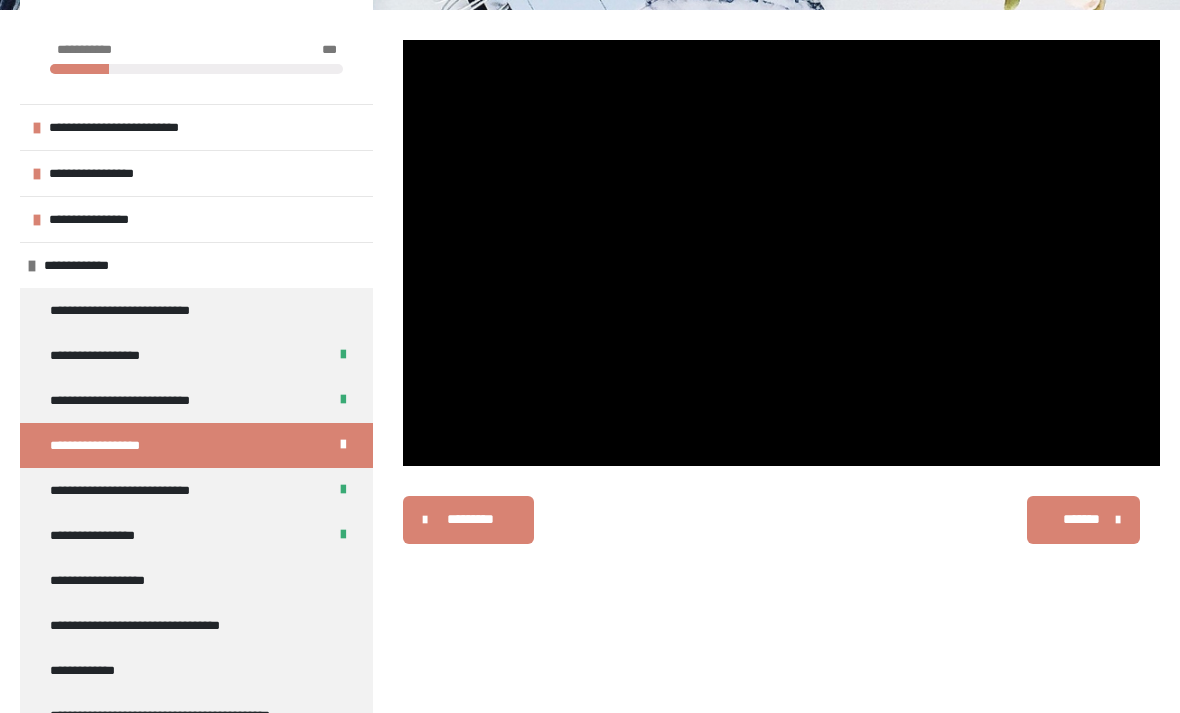 click at bounding box center [781, 253] 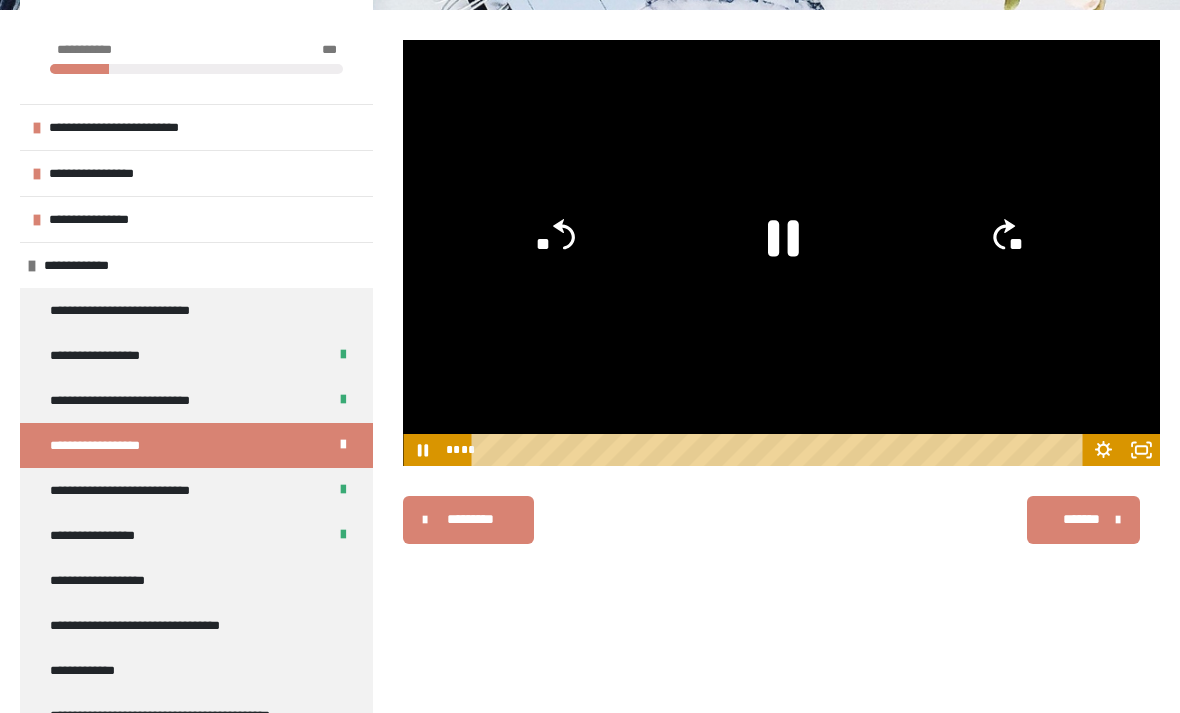 click 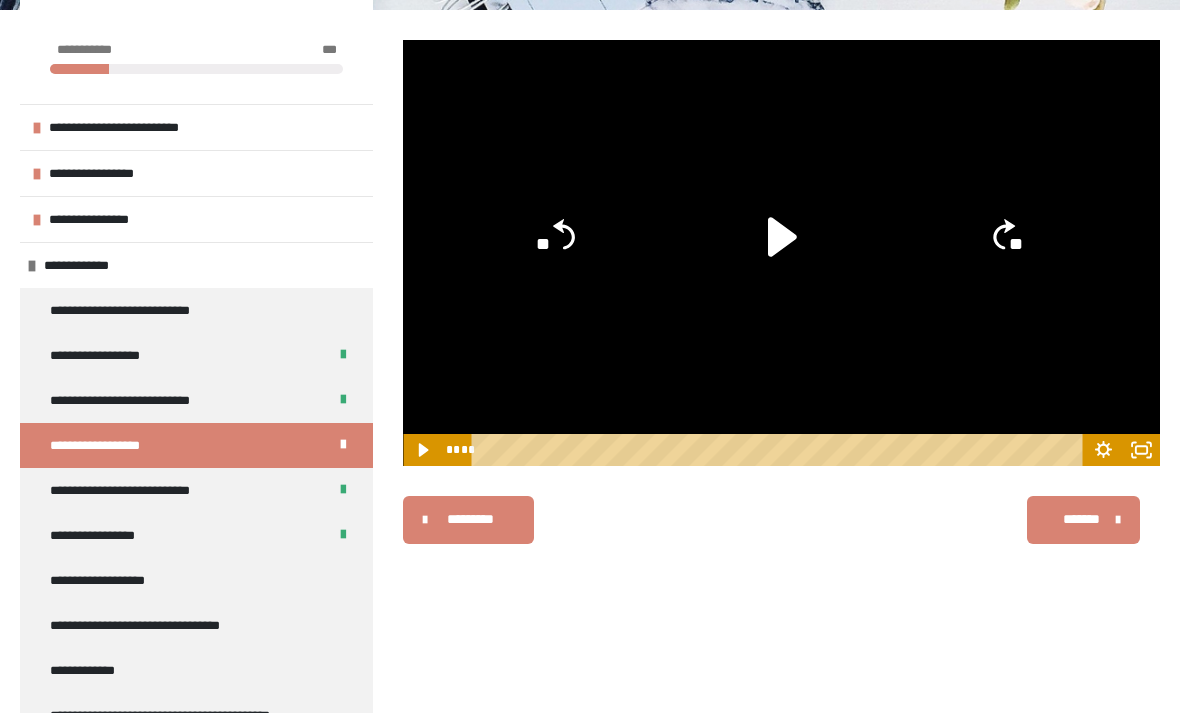 click 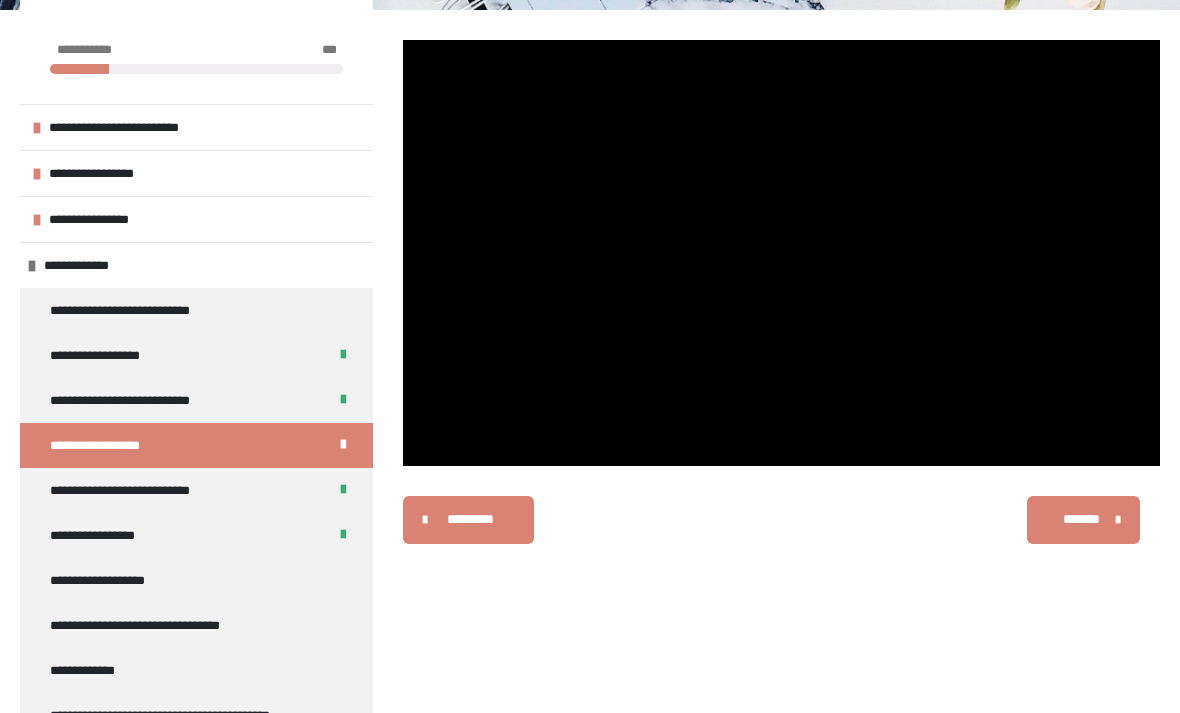 click at bounding box center (781, 253) 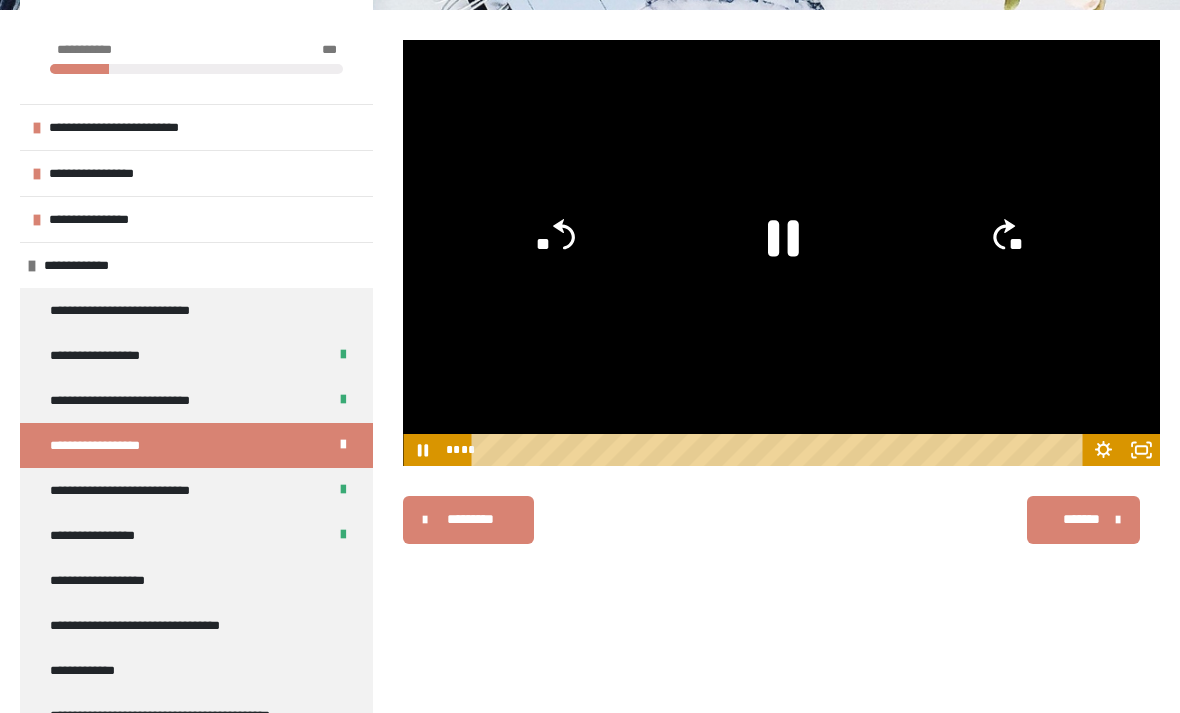 click on "**" 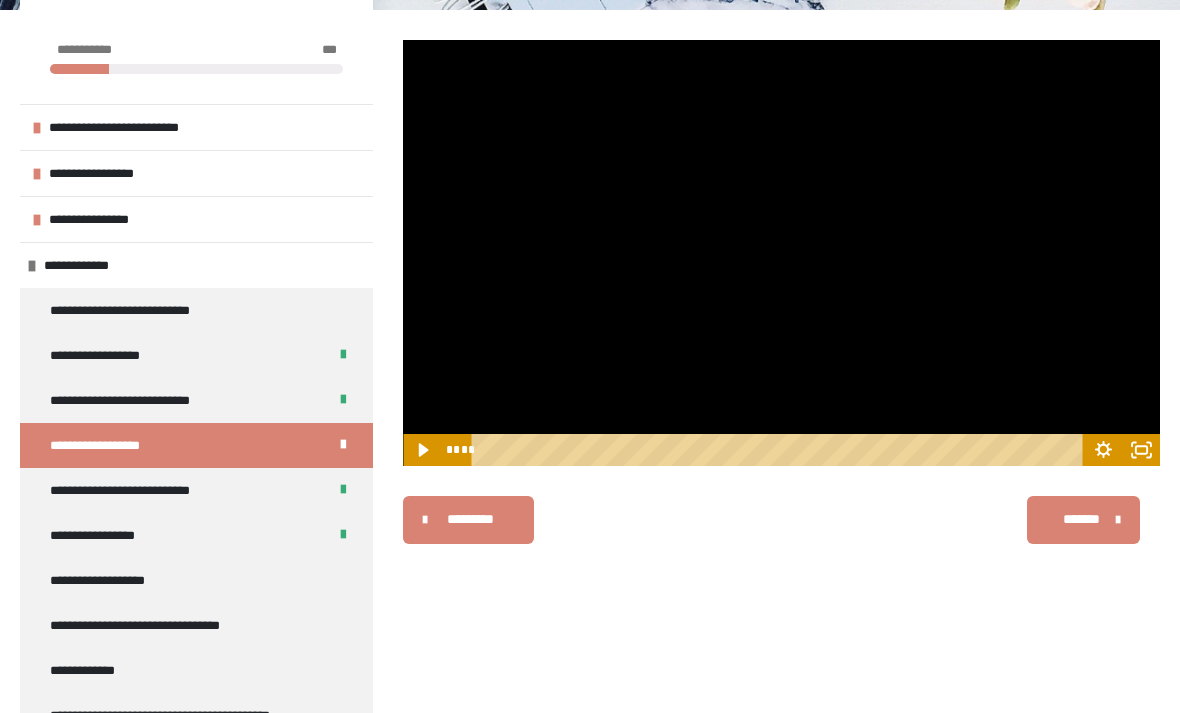 click at bounding box center (781, 253) 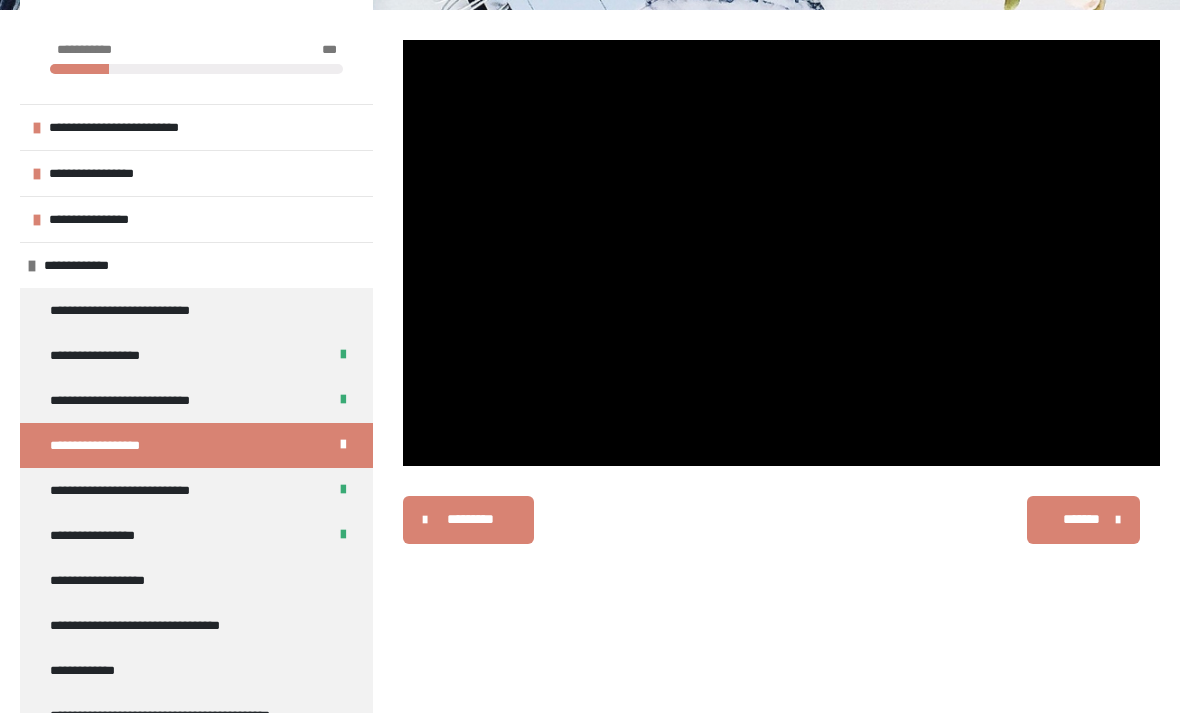 click at bounding box center (781, 253) 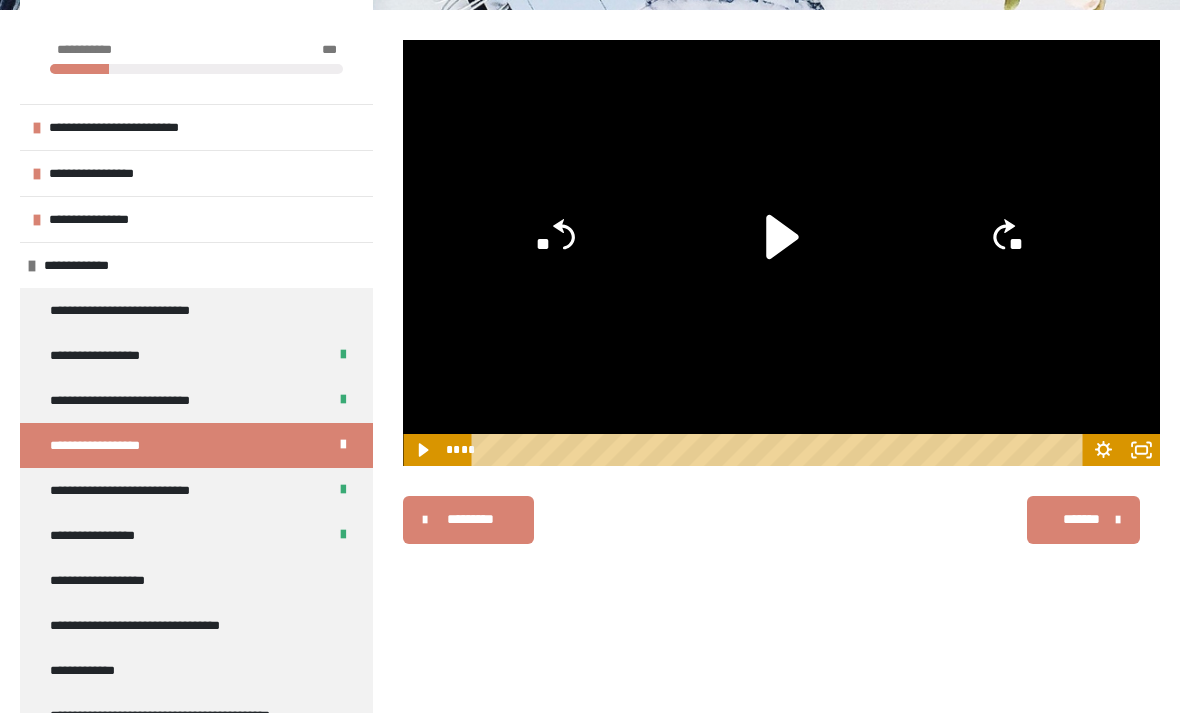 click 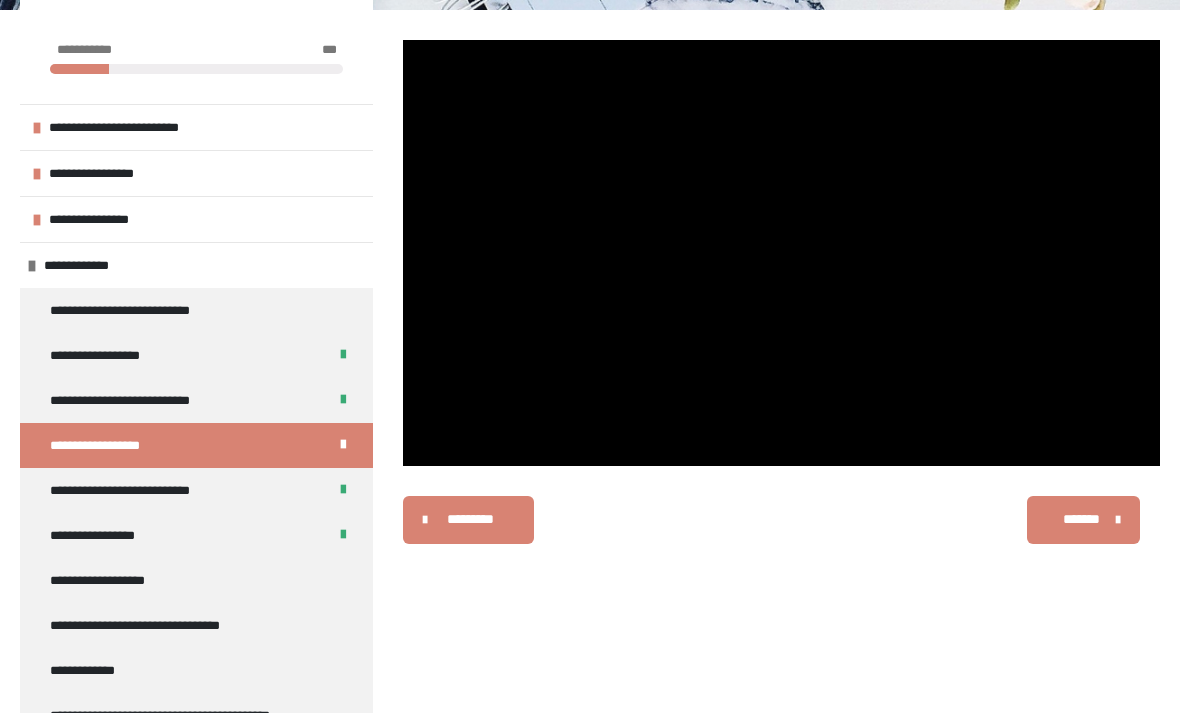 click at bounding box center (781, 253) 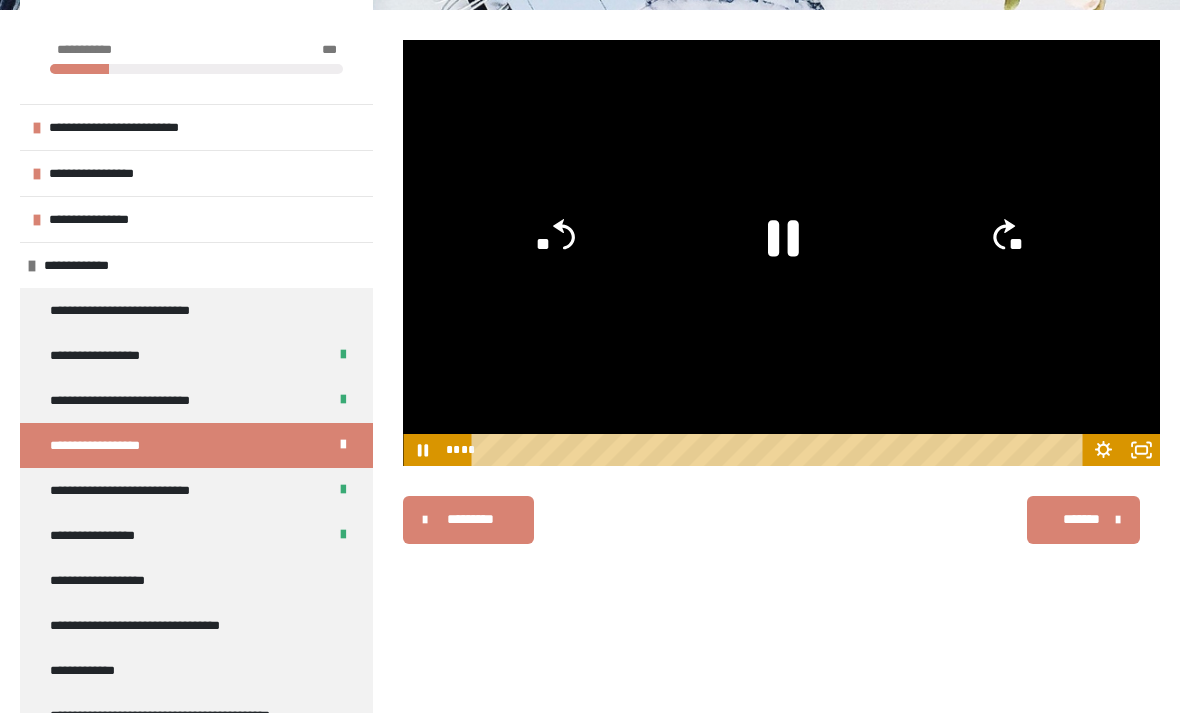 click on "**" 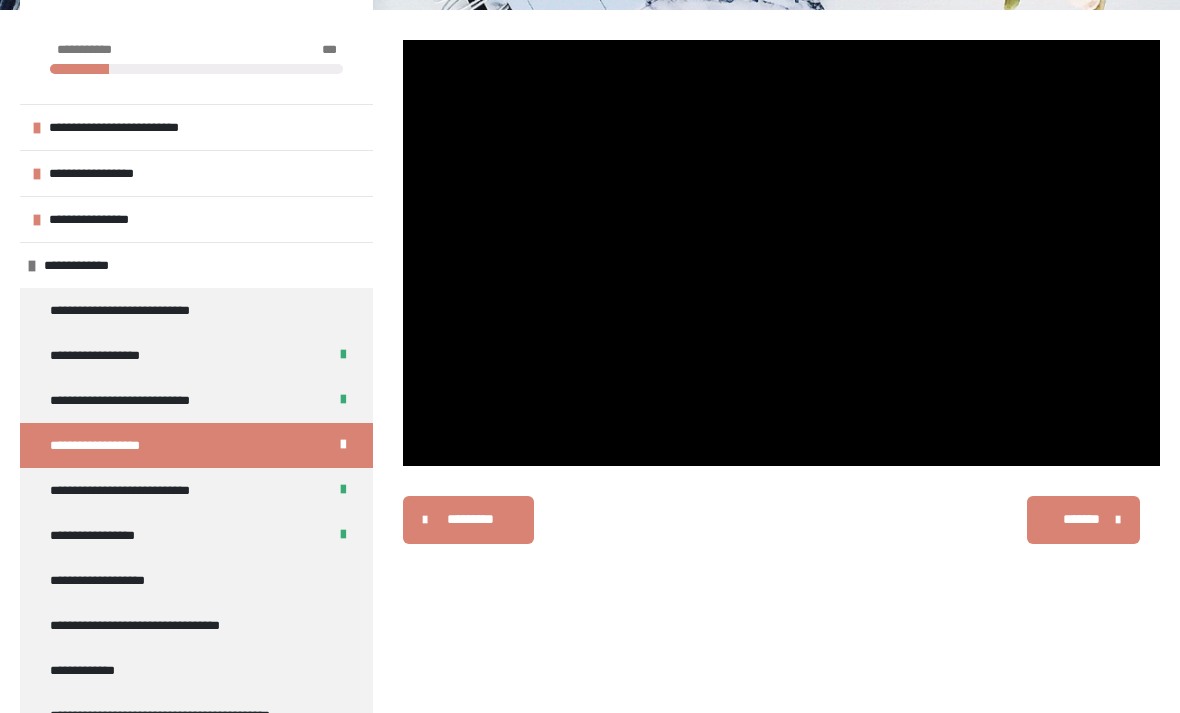 click at bounding box center (781, 253) 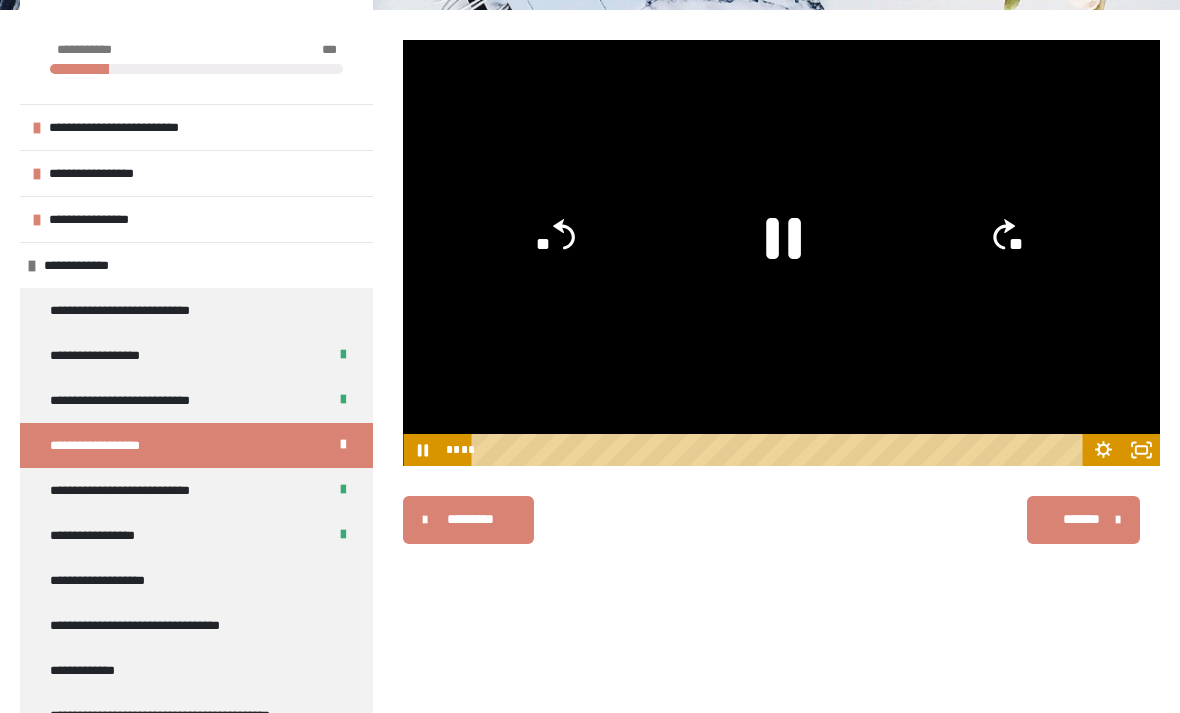 click 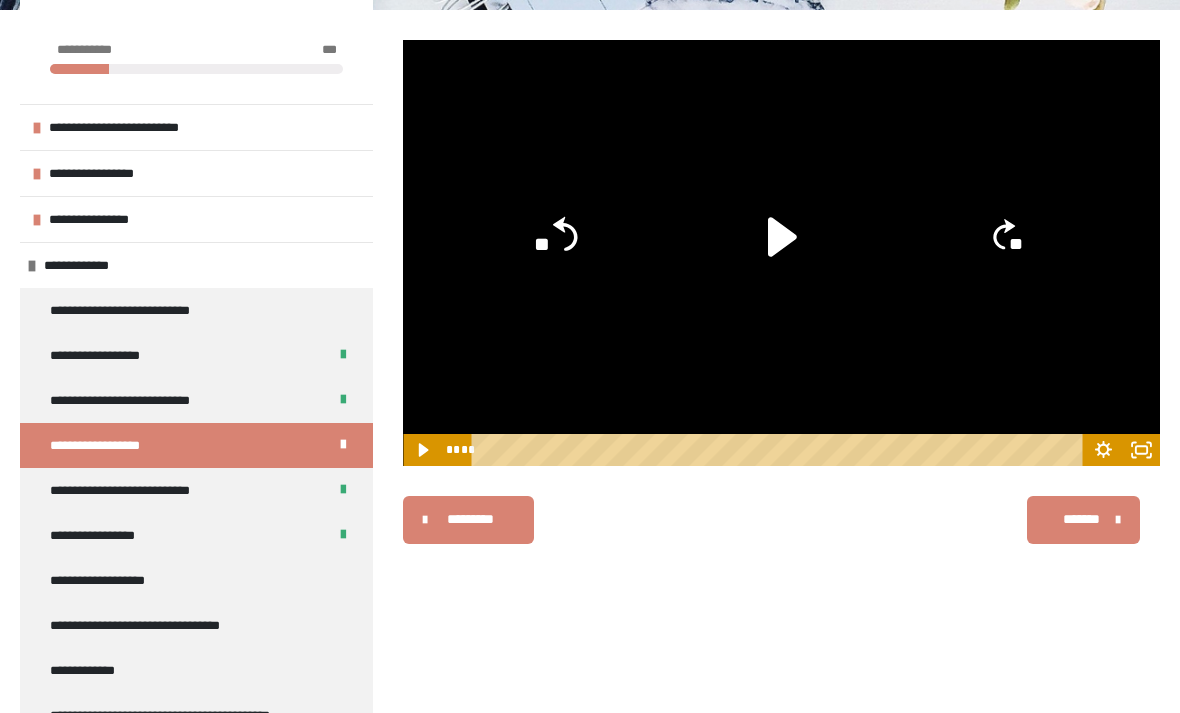 click on "**" 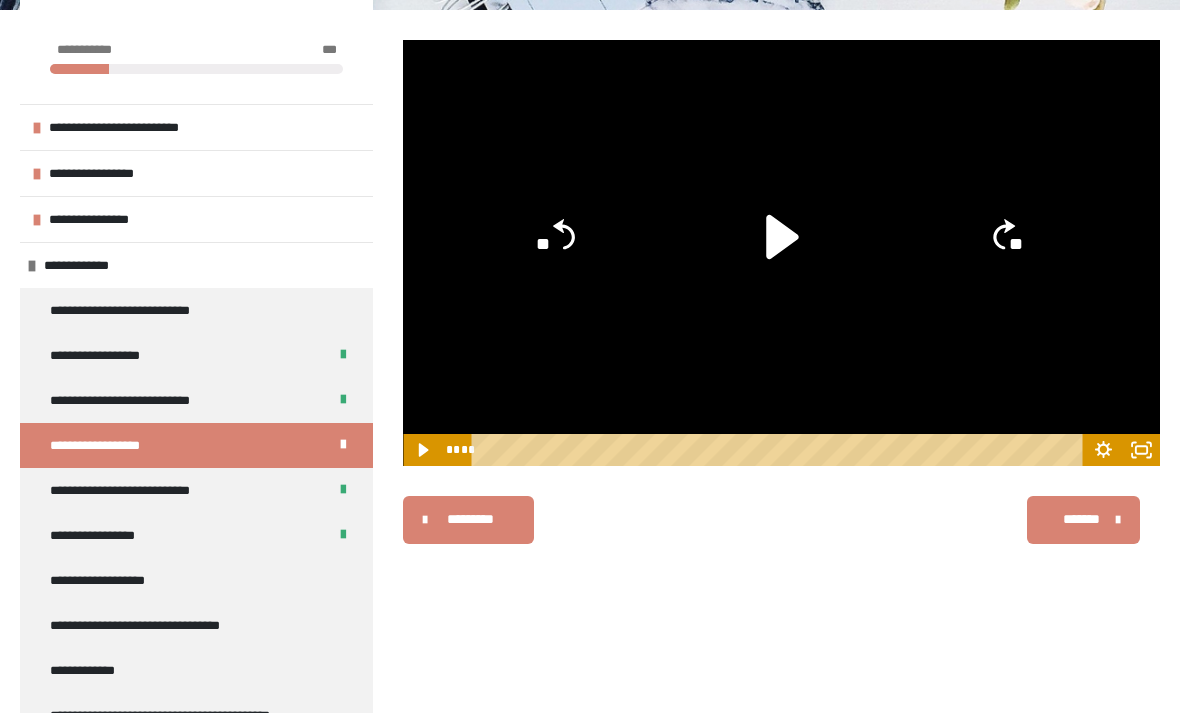 click 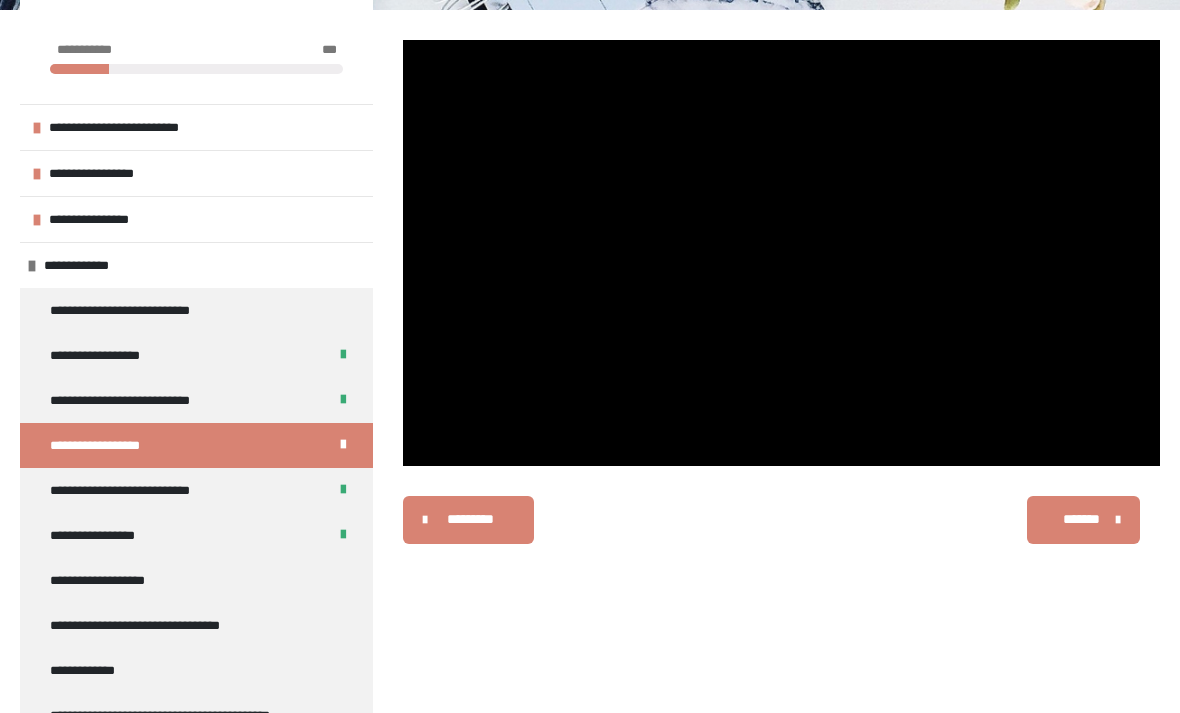 click at bounding box center [781, 253] 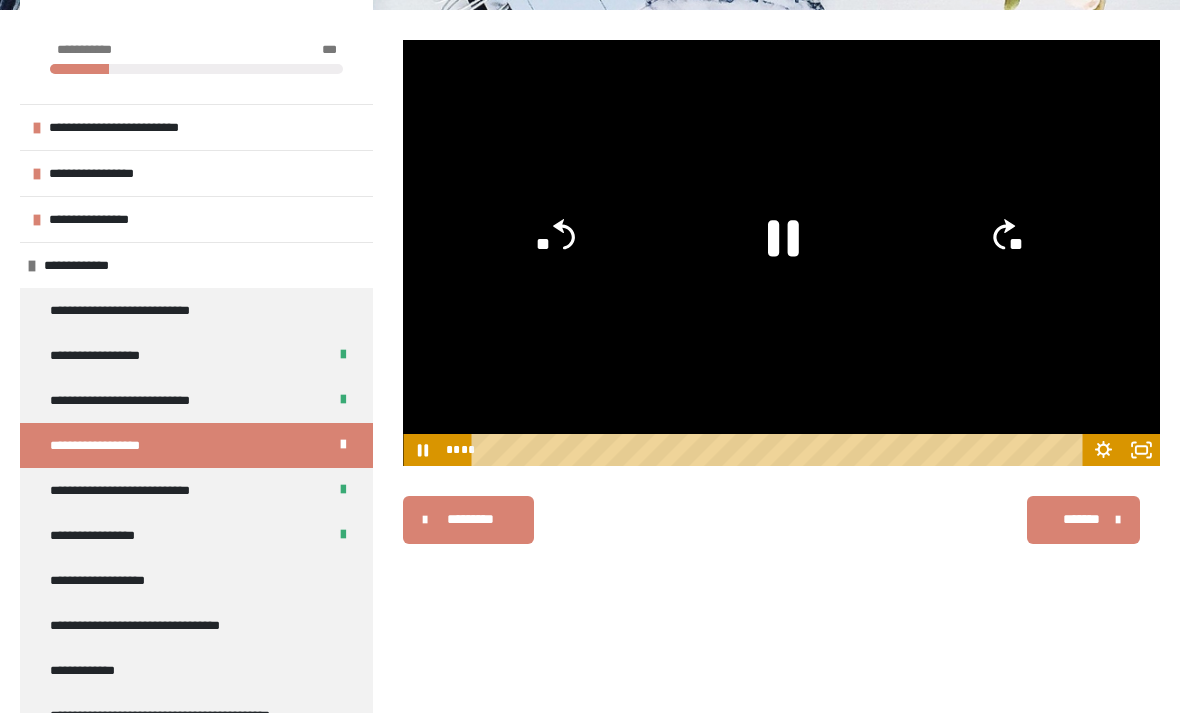click 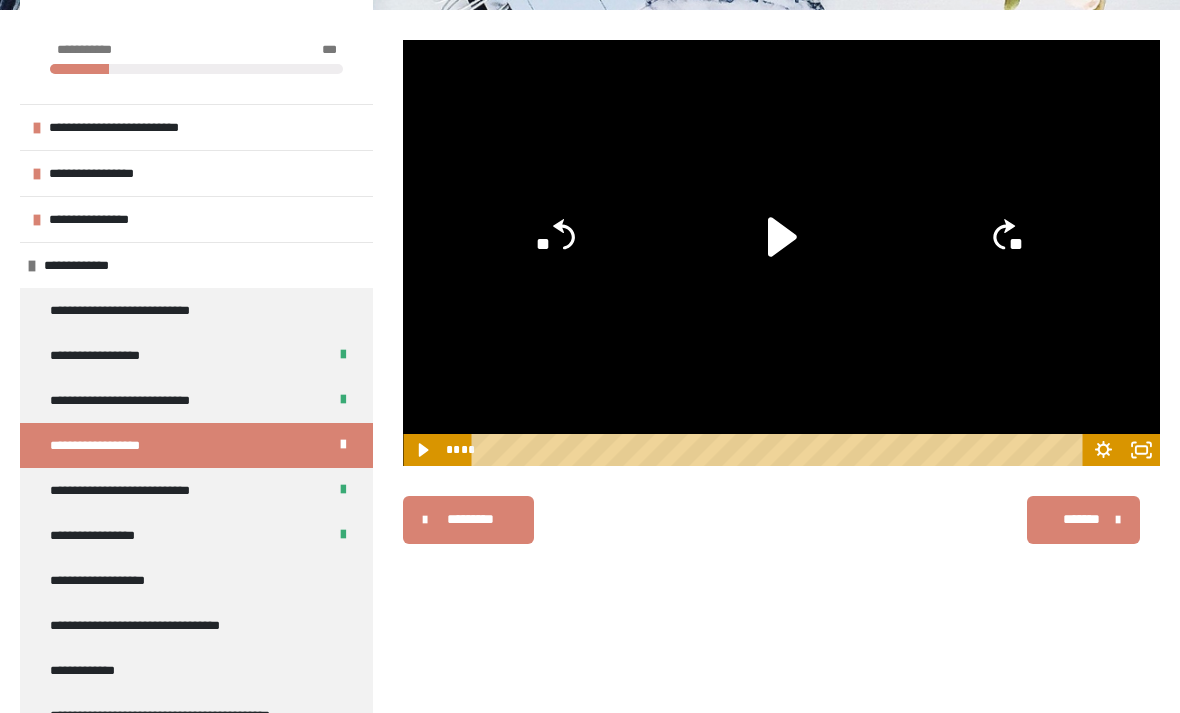 click 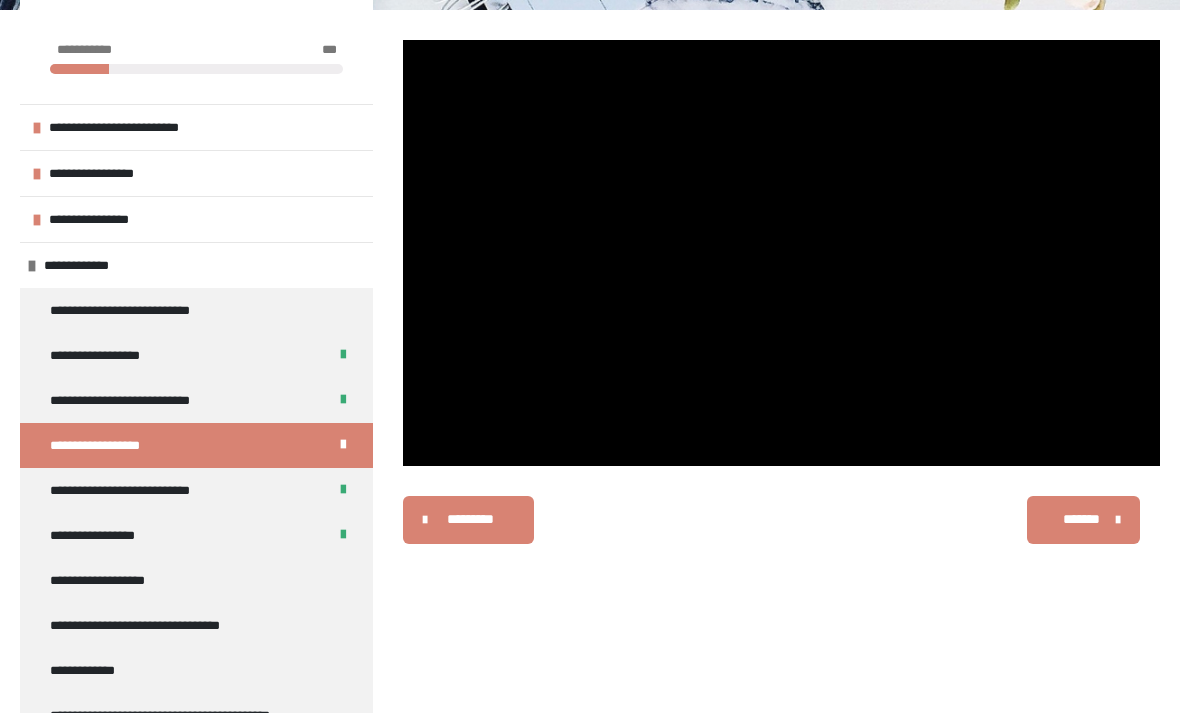 click at bounding box center (781, 253) 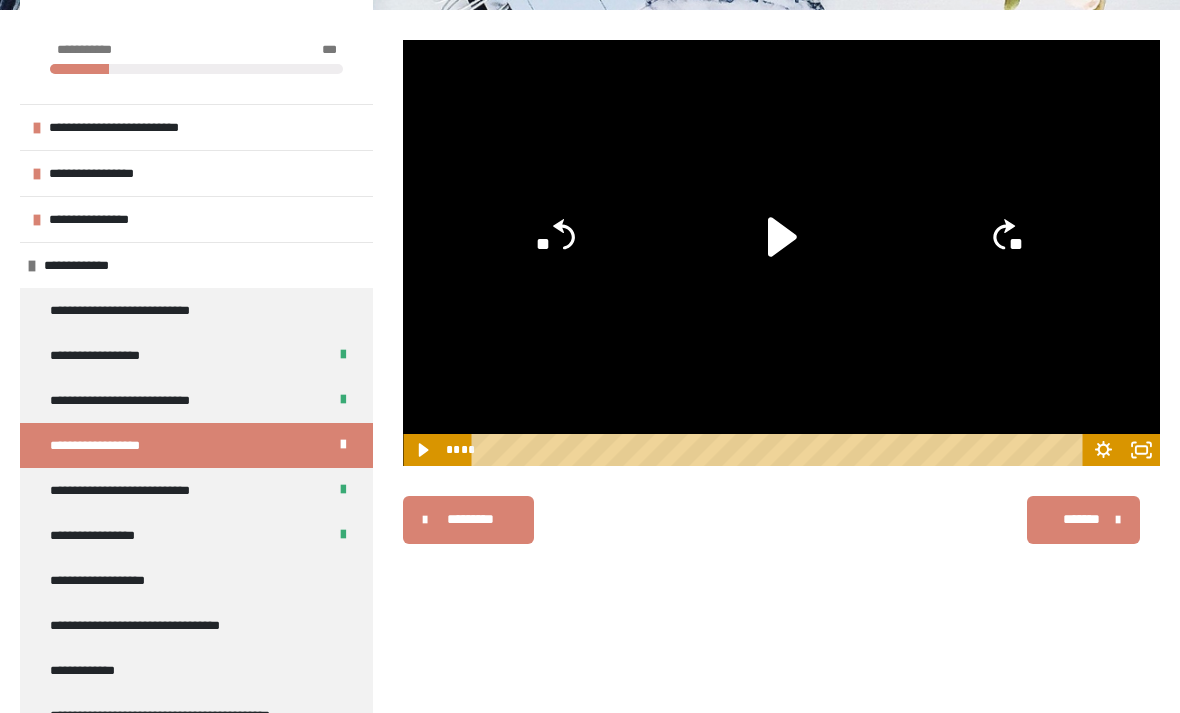 click at bounding box center [781, 253] 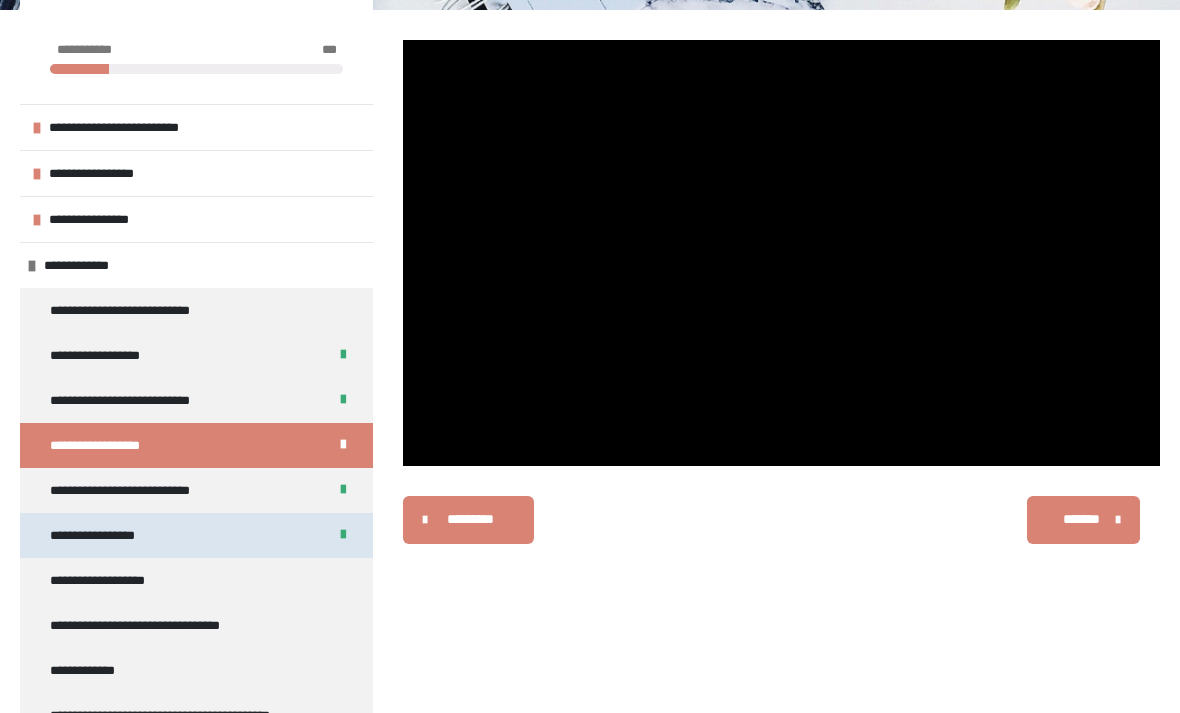 click on "**********" at bounding box center [196, 535] 